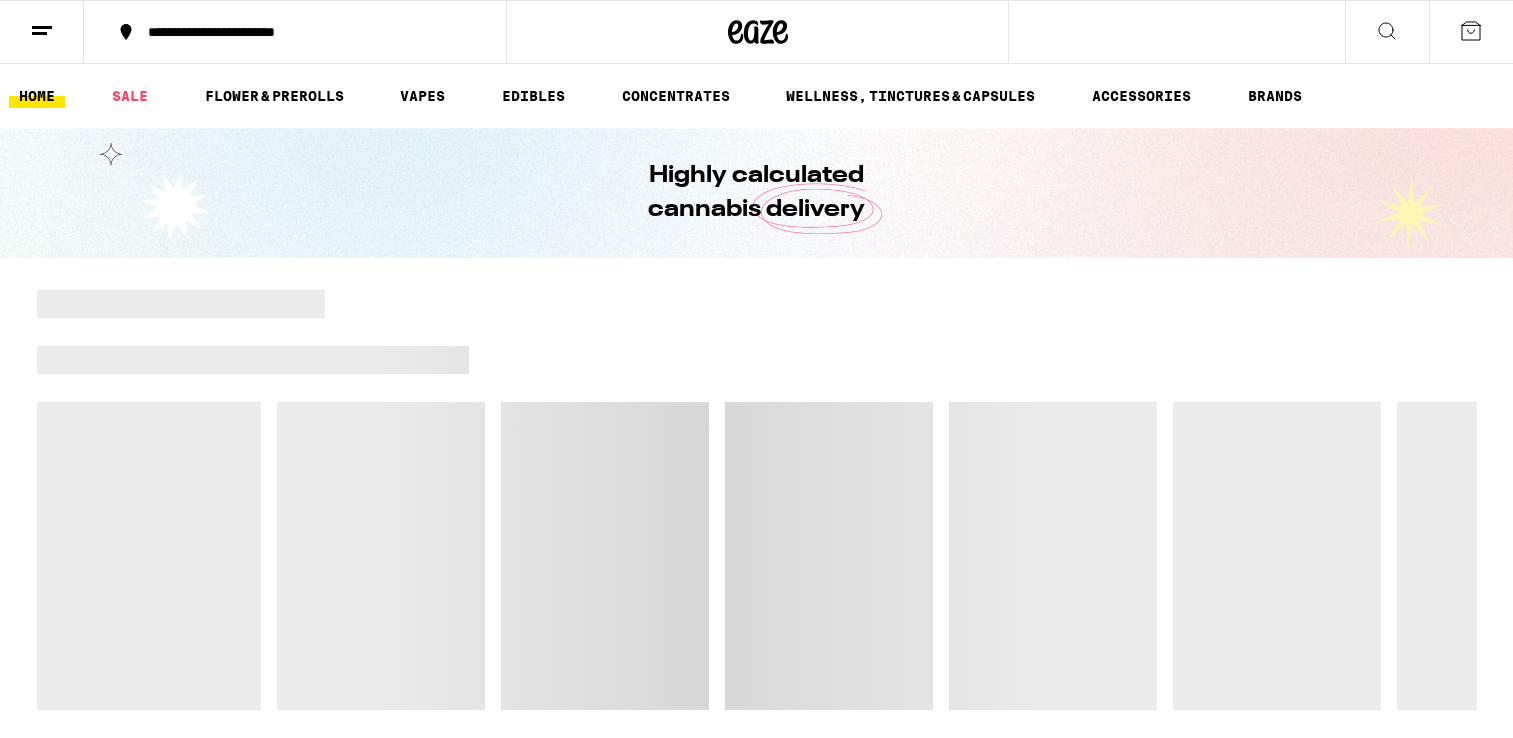 scroll, scrollTop: 0, scrollLeft: 0, axis: both 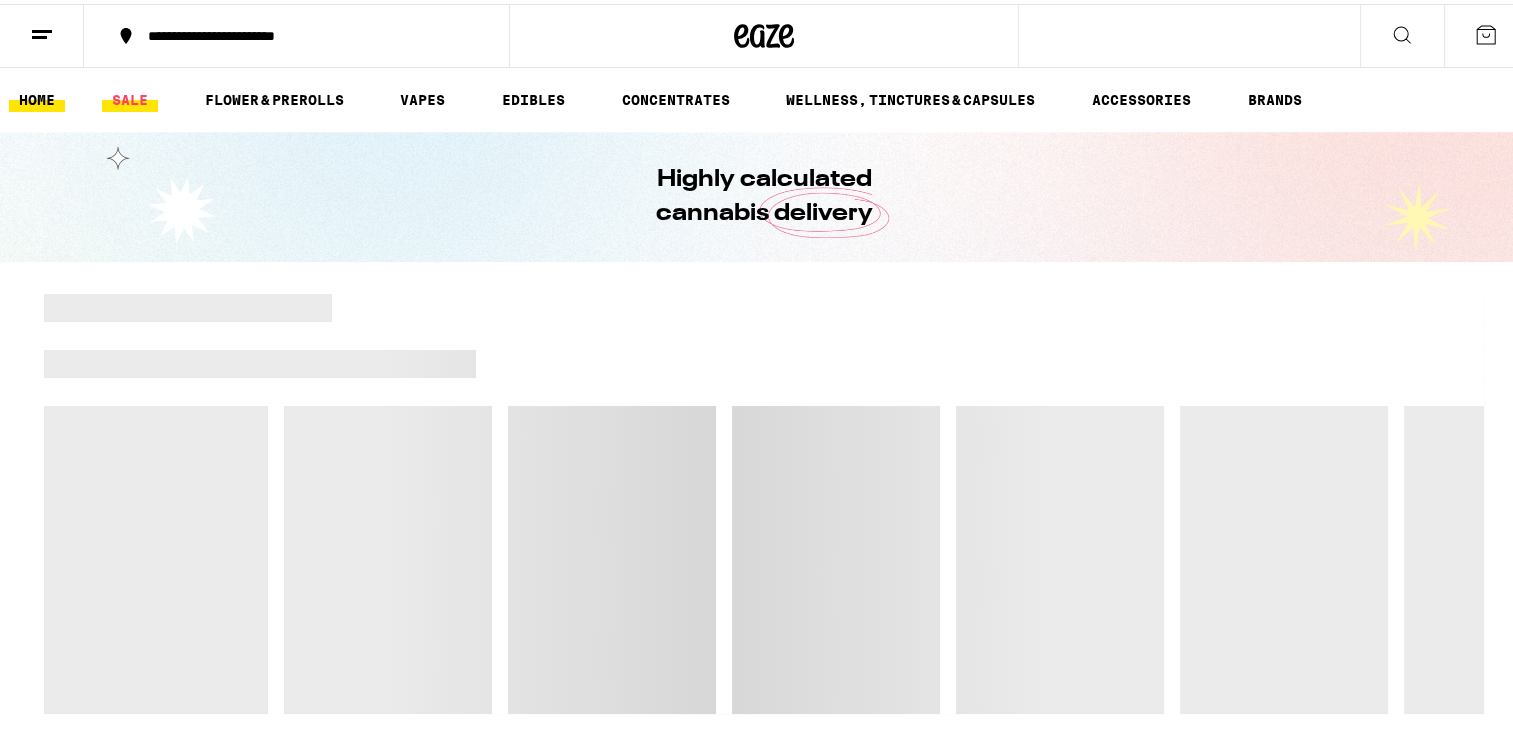 click on "SALE" at bounding box center [130, 96] 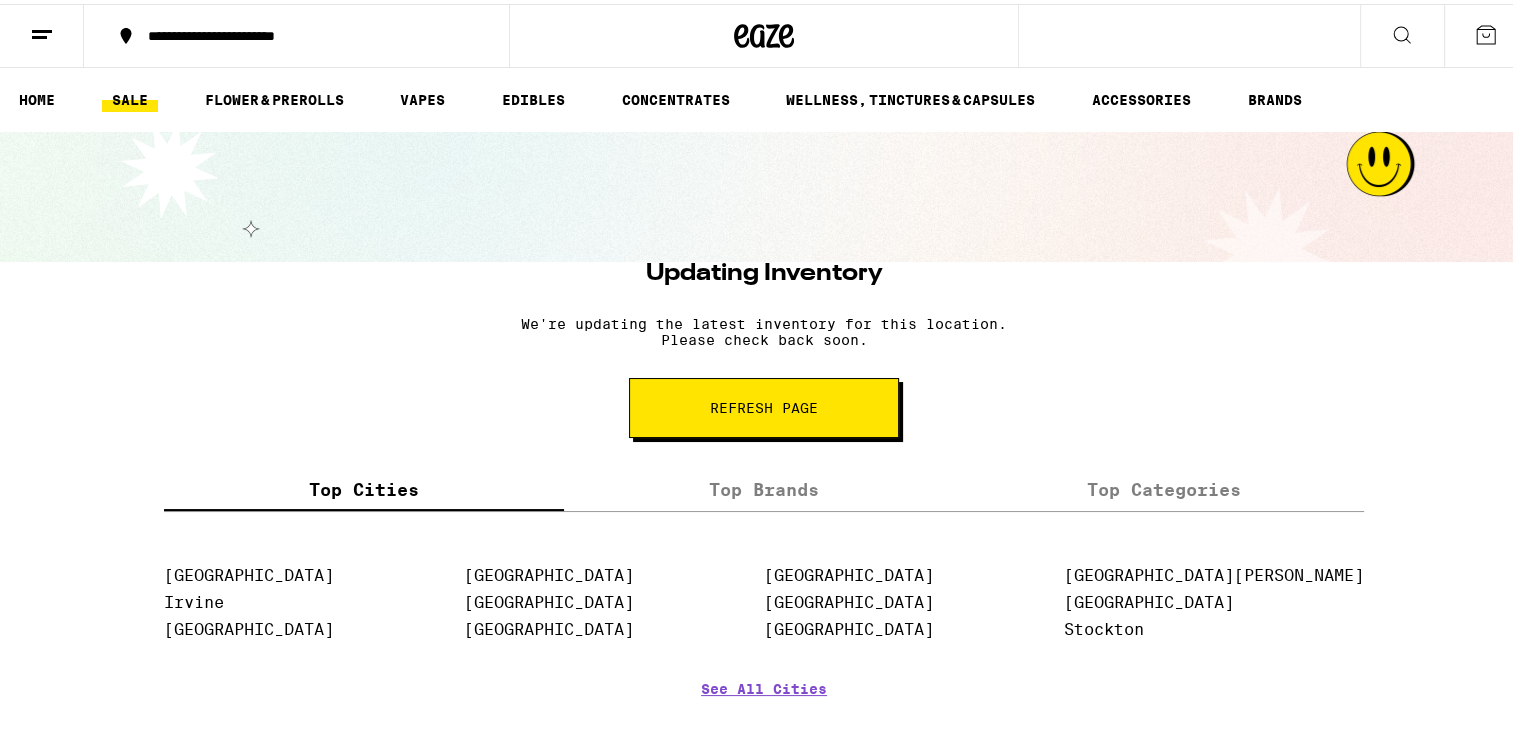click on "Refresh page" at bounding box center (764, 404) 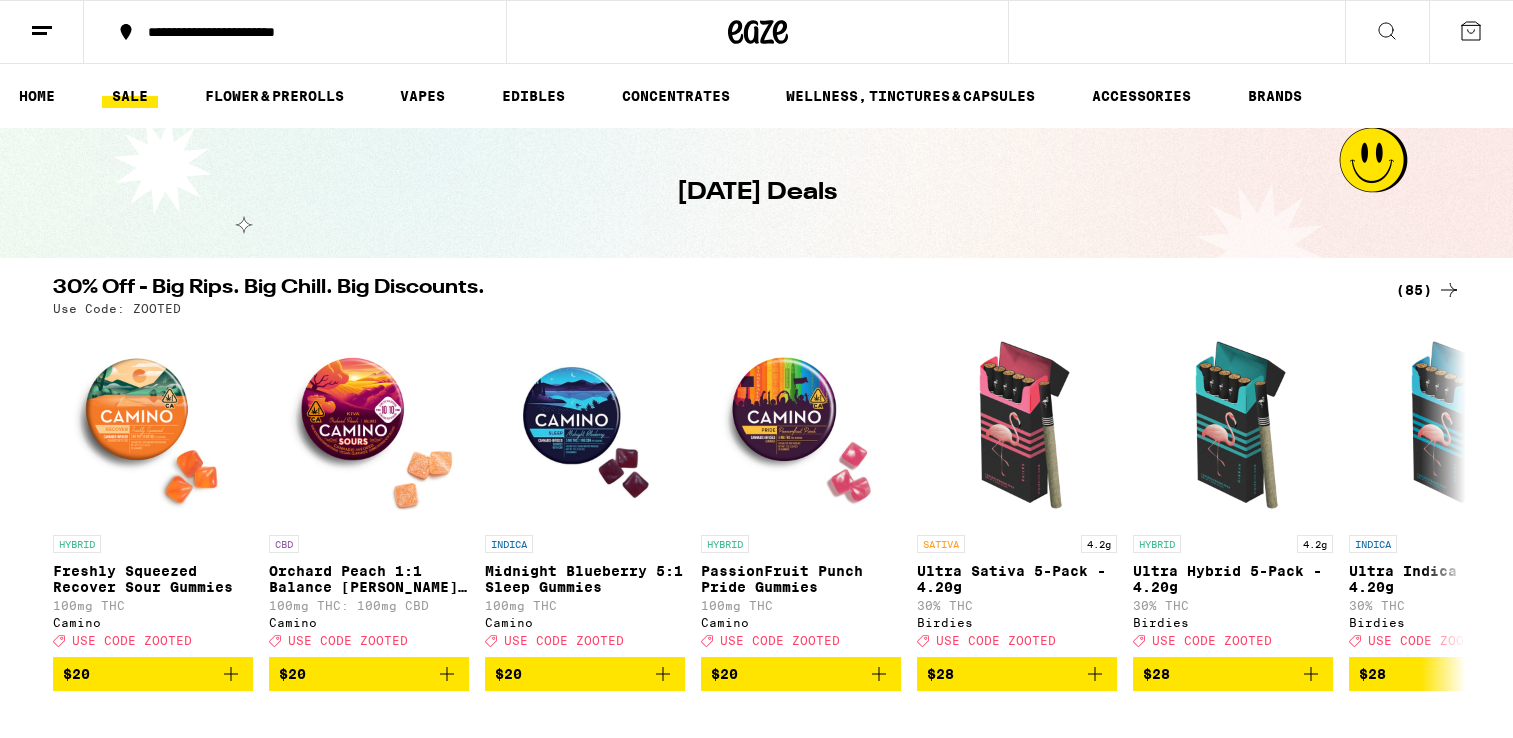 scroll, scrollTop: 0, scrollLeft: 0, axis: both 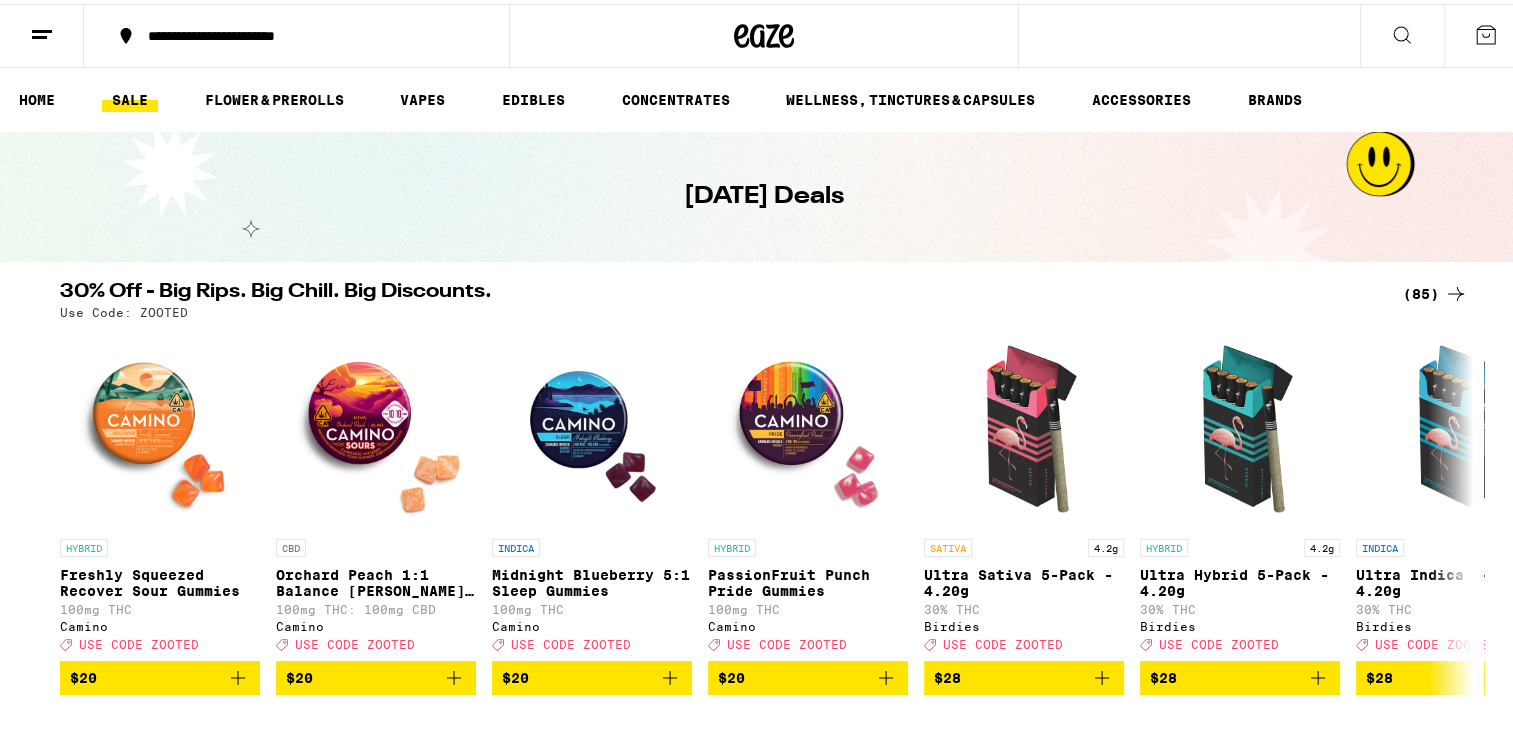 click 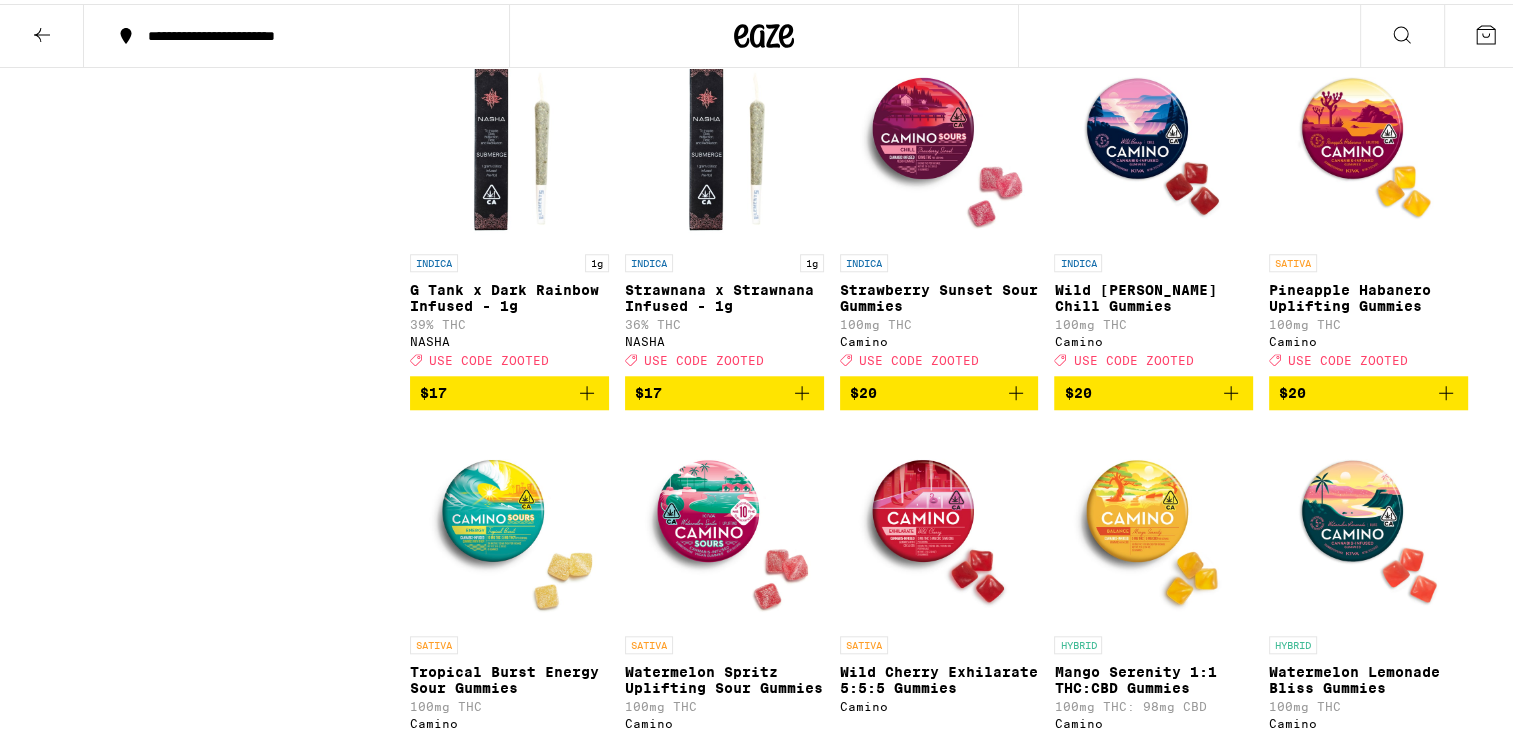 scroll, scrollTop: 1900, scrollLeft: 0, axis: vertical 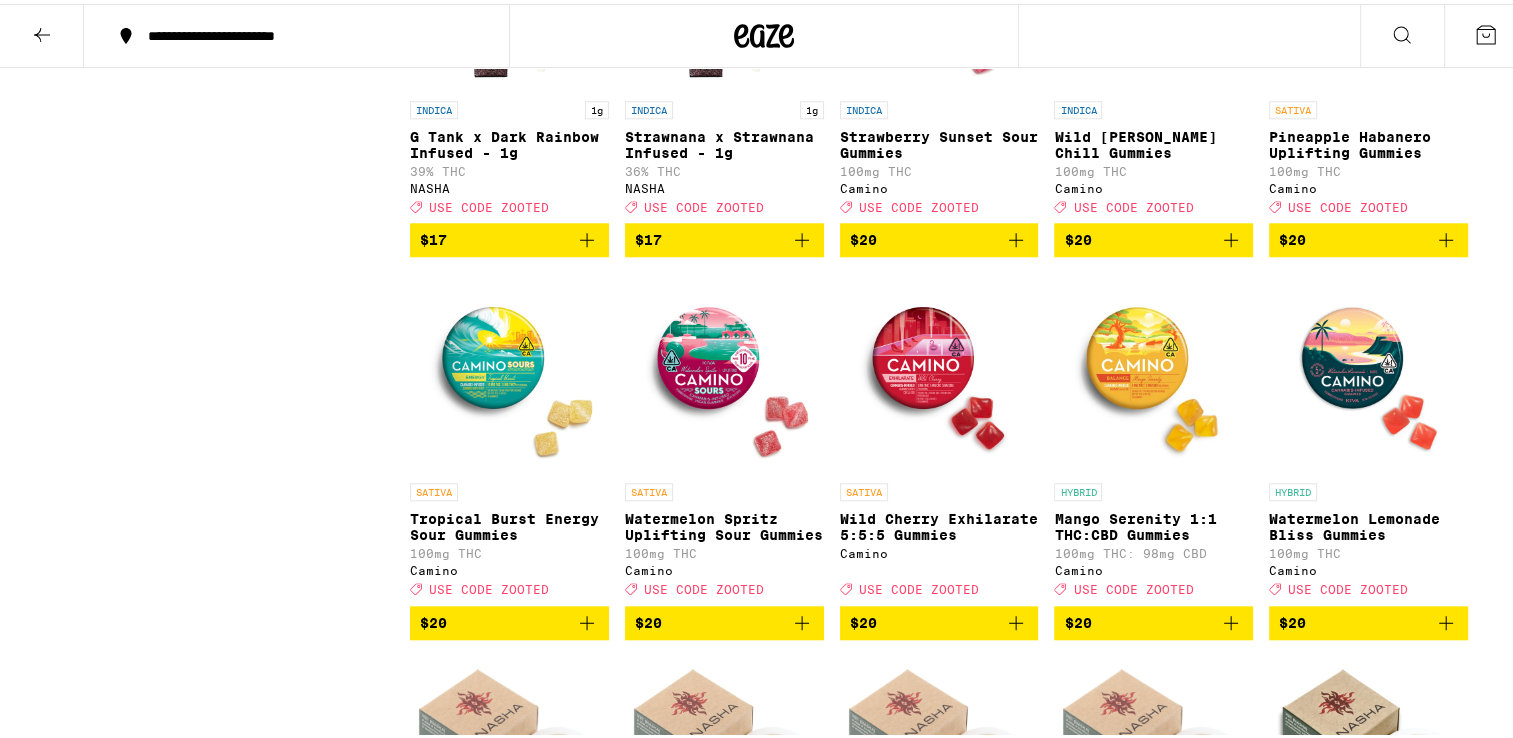 click 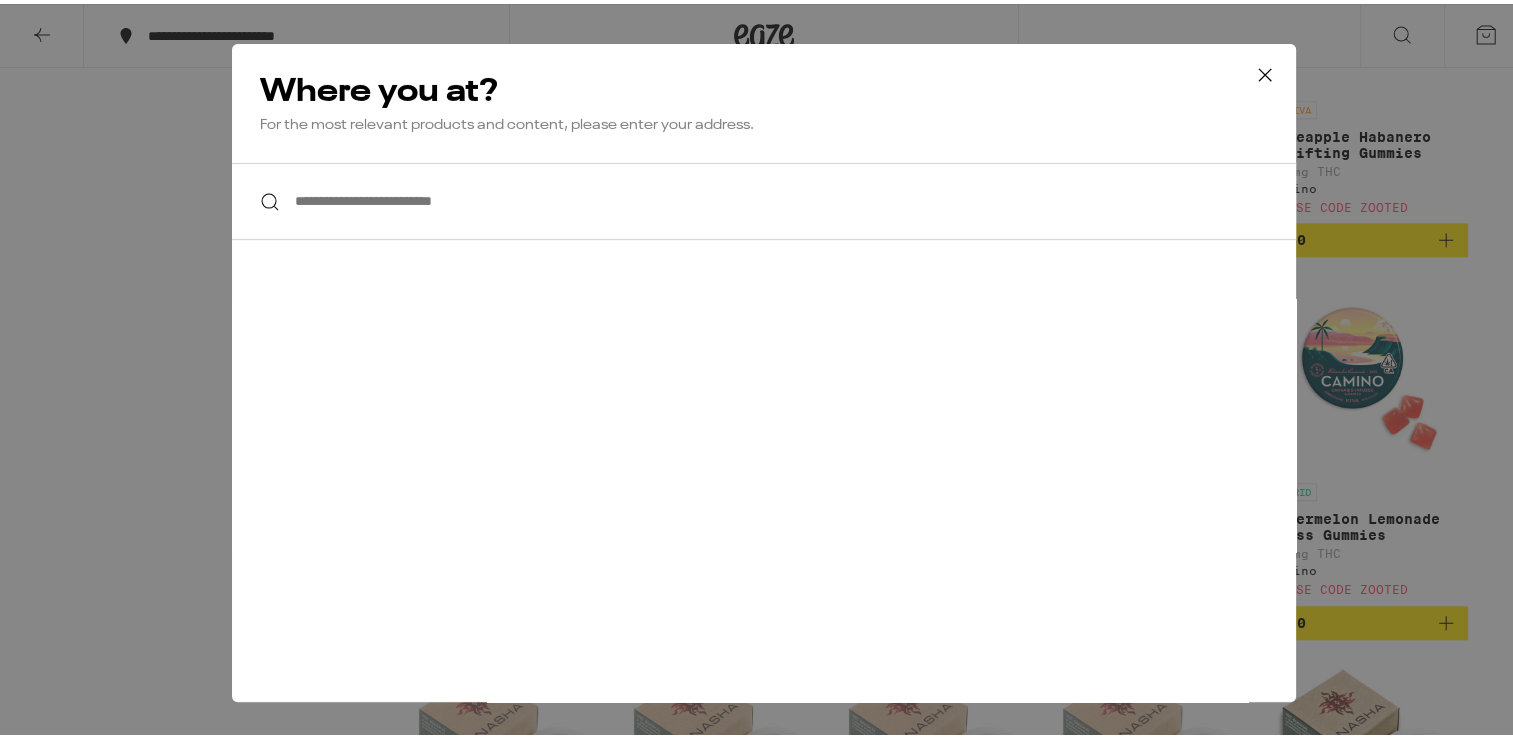 click on "**********" at bounding box center [764, 197] 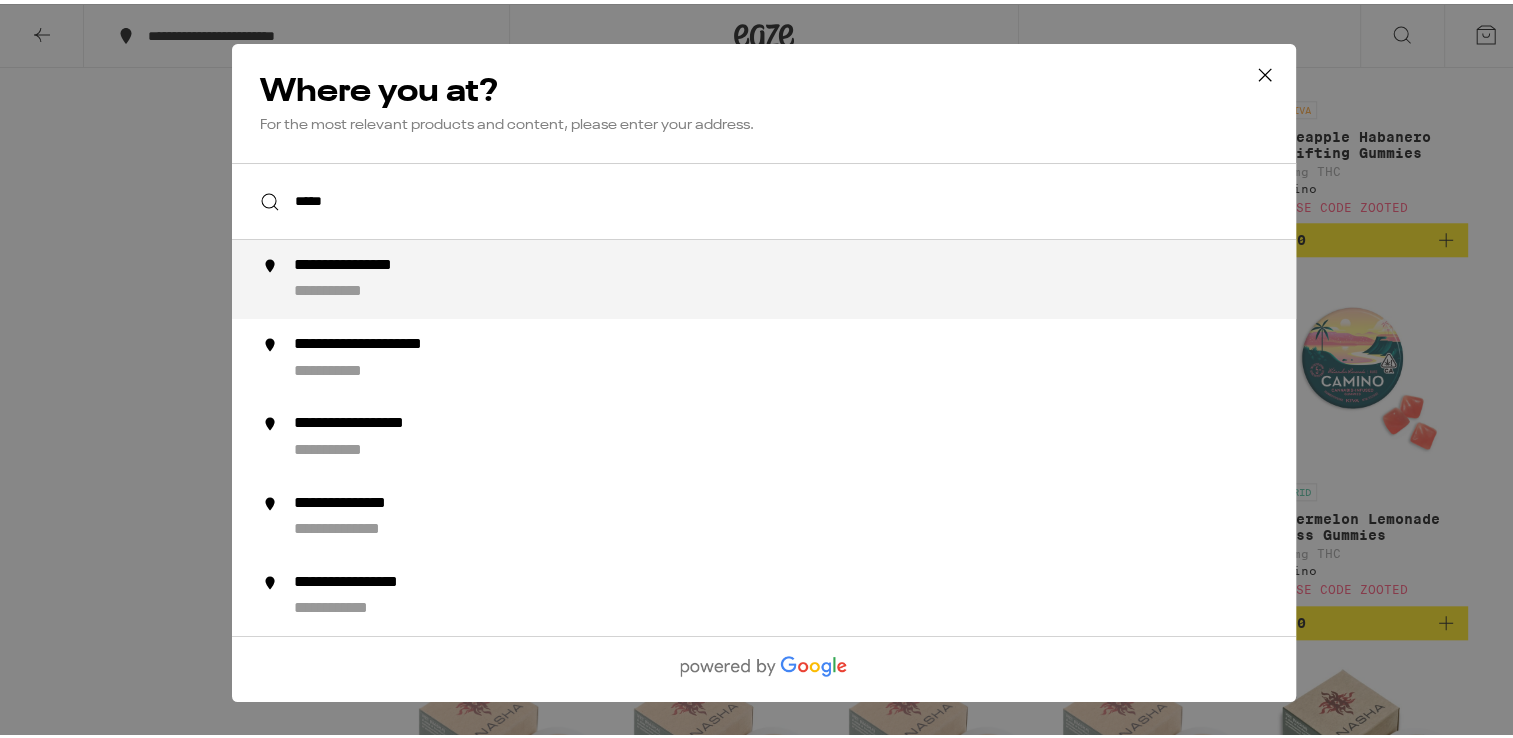 click on "**********" at bounding box center [804, 275] 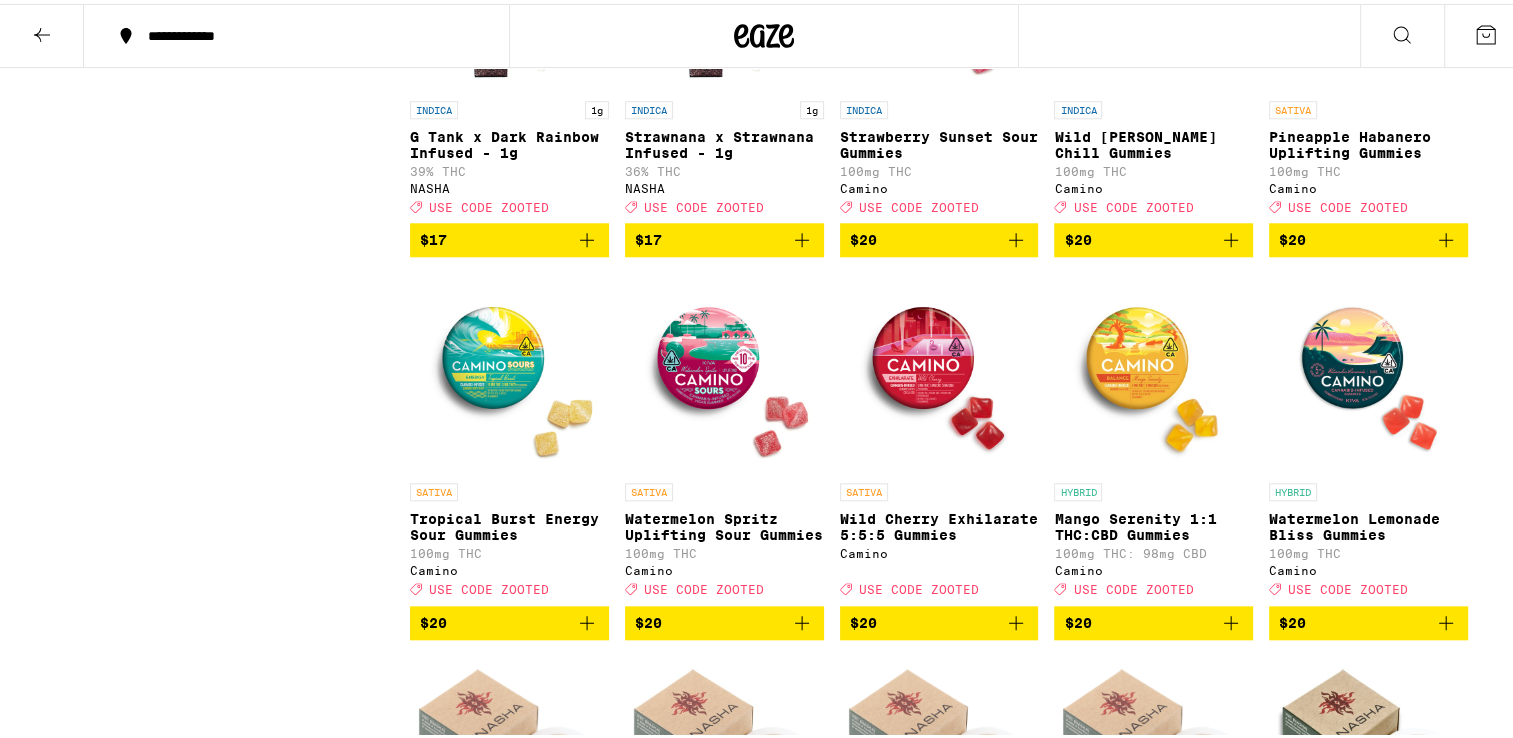 click 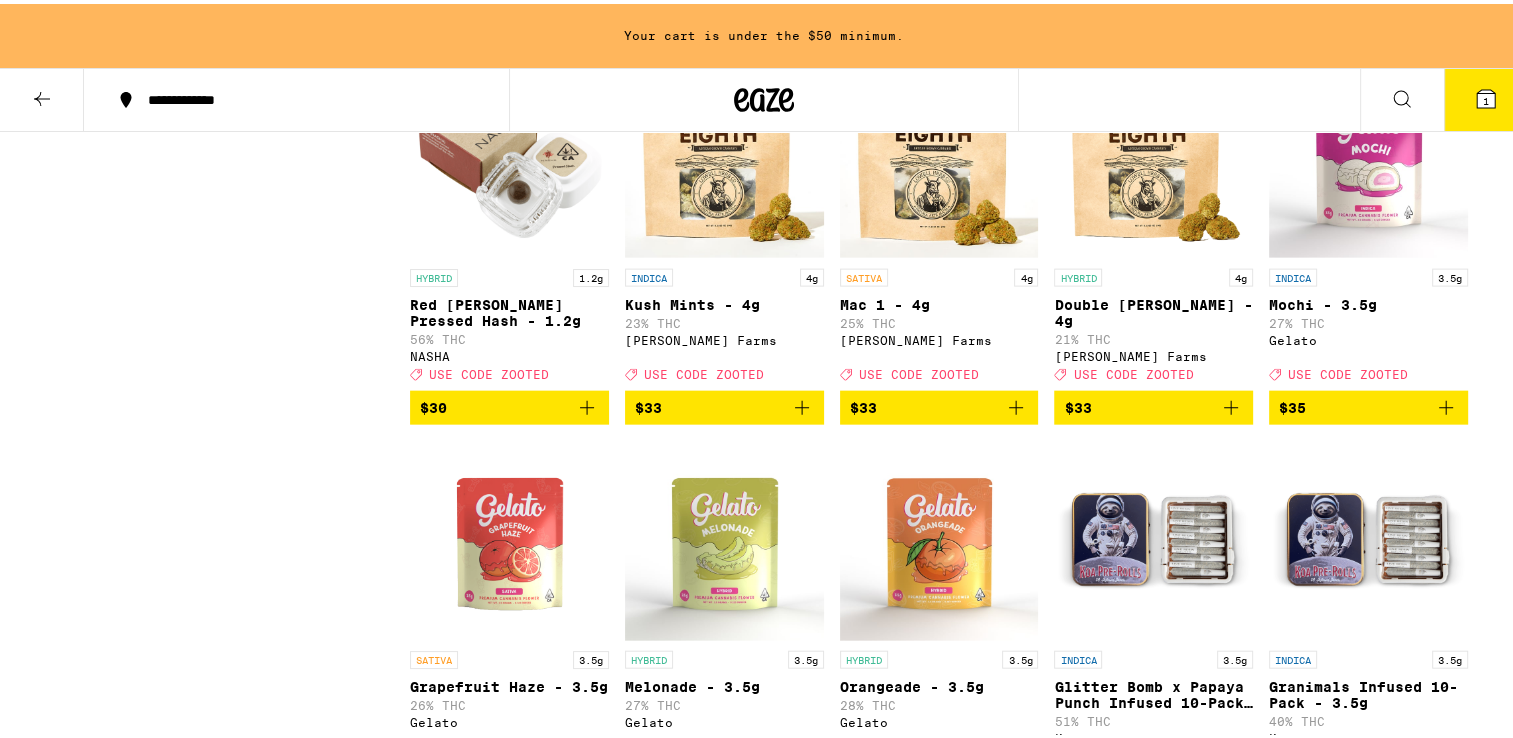 scroll, scrollTop: 4164, scrollLeft: 0, axis: vertical 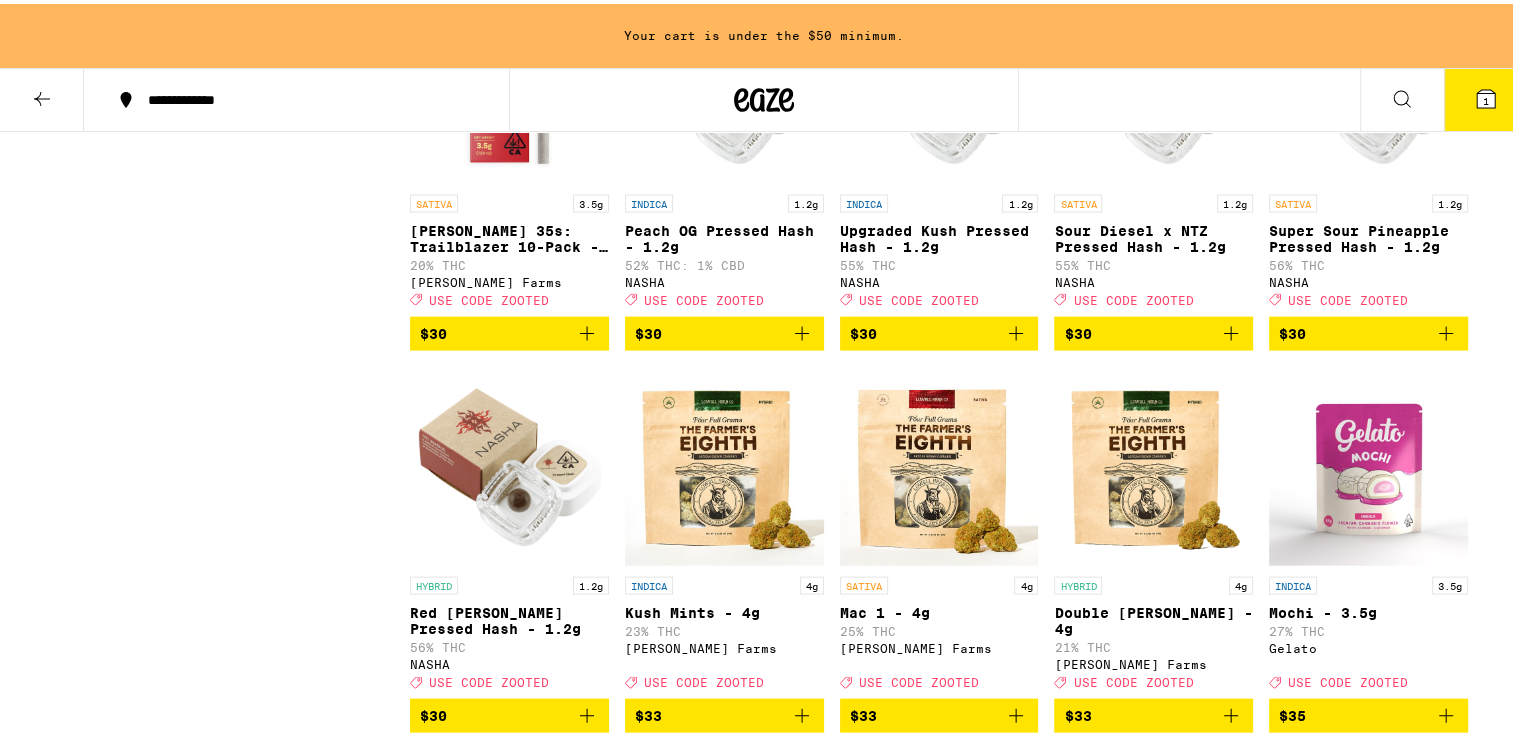 click 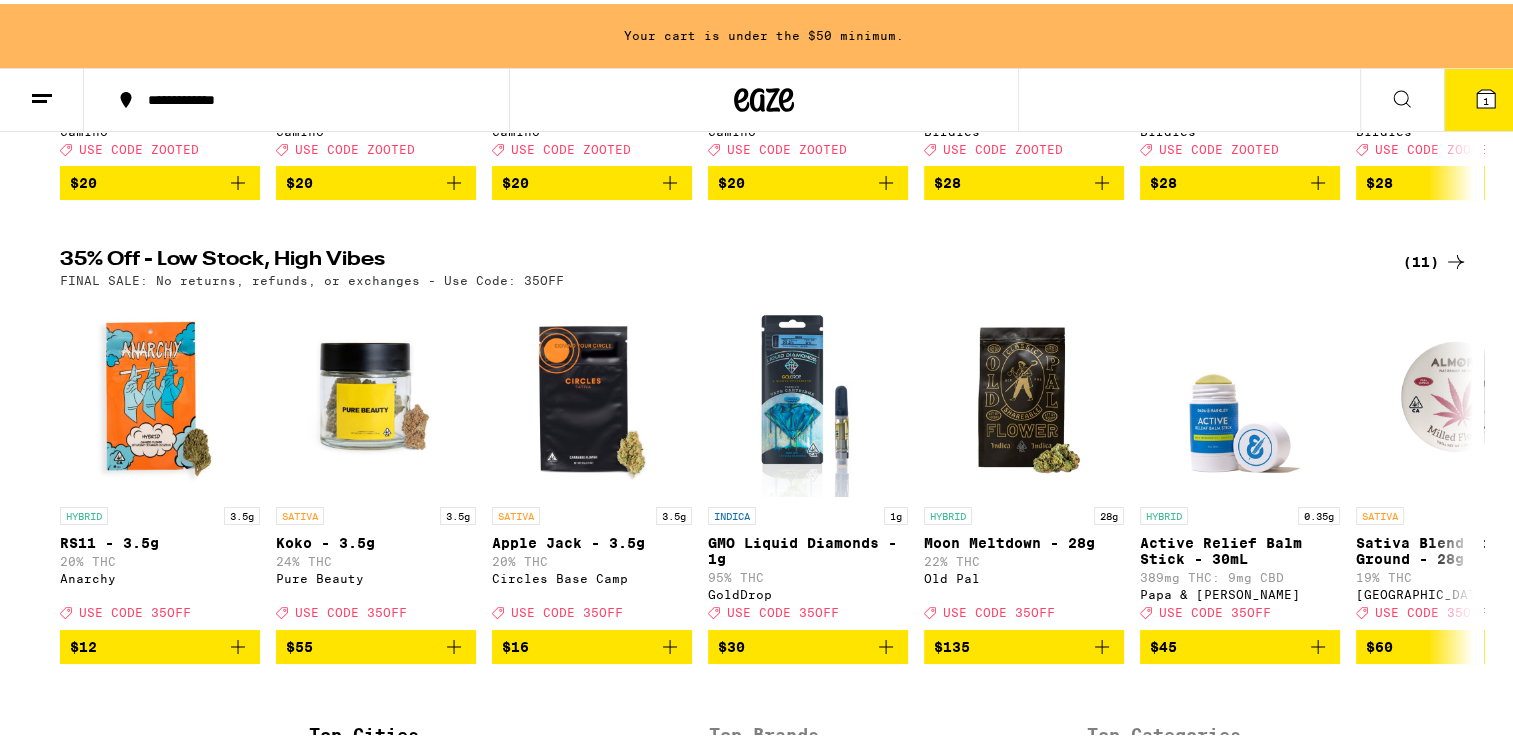 scroll, scrollTop: 600, scrollLeft: 0, axis: vertical 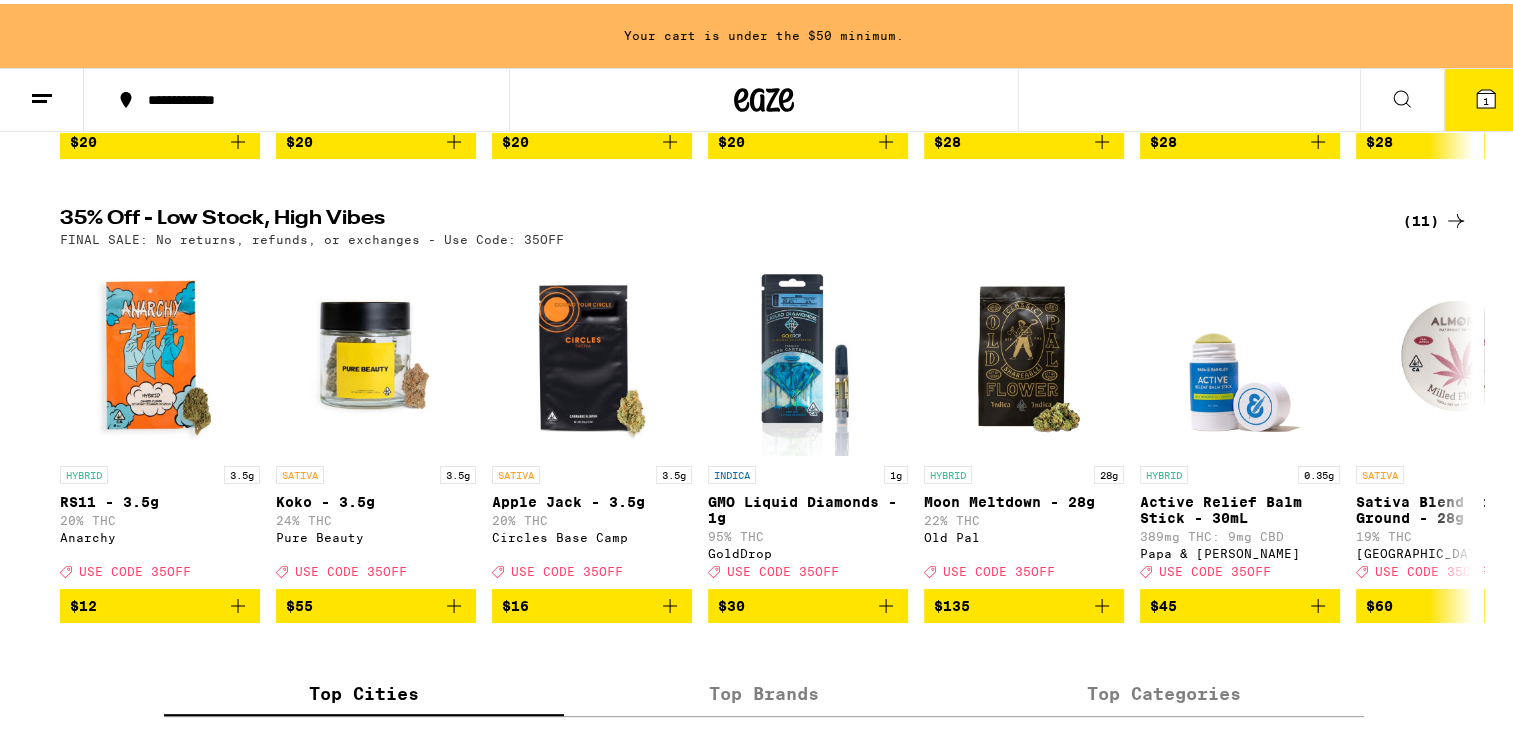 click 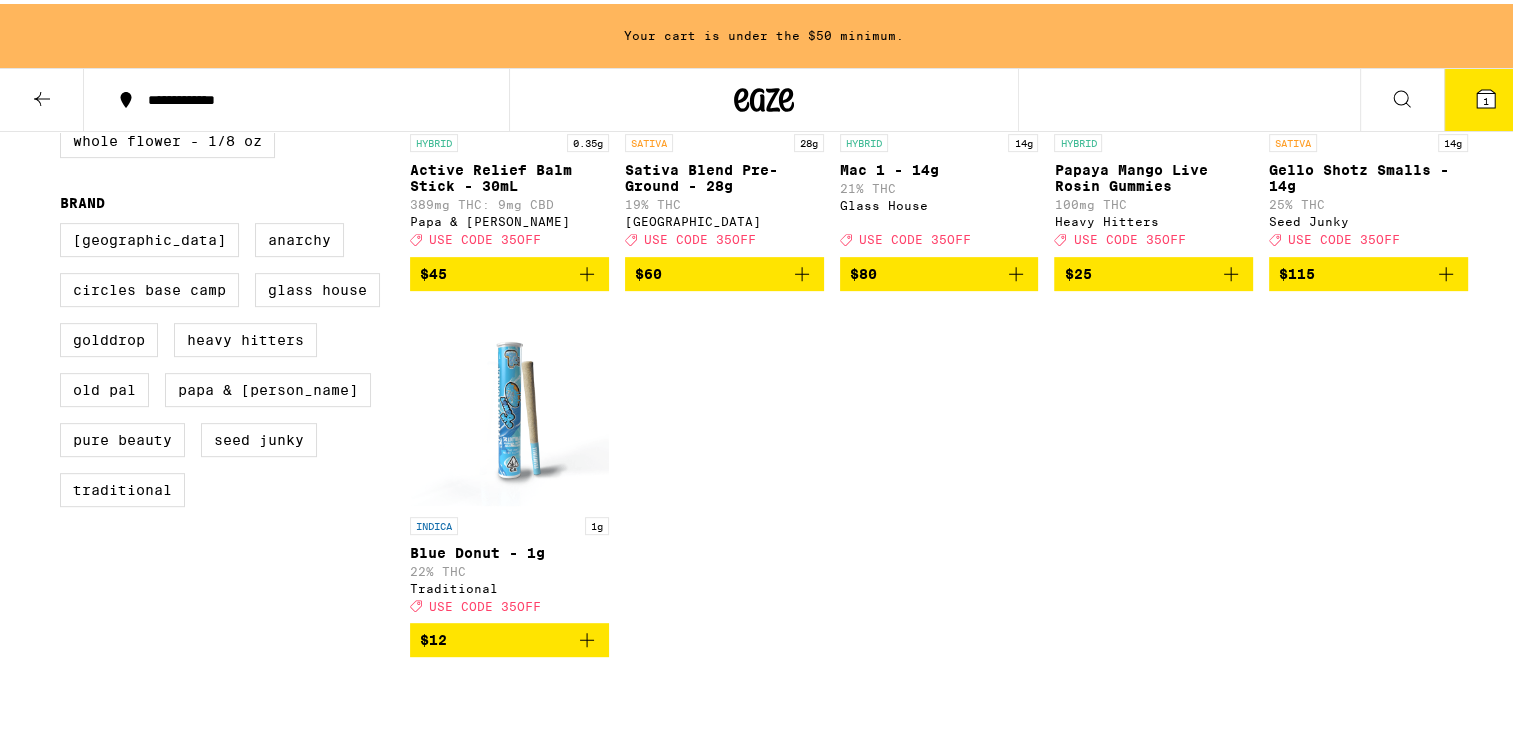 scroll, scrollTop: 600, scrollLeft: 0, axis: vertical 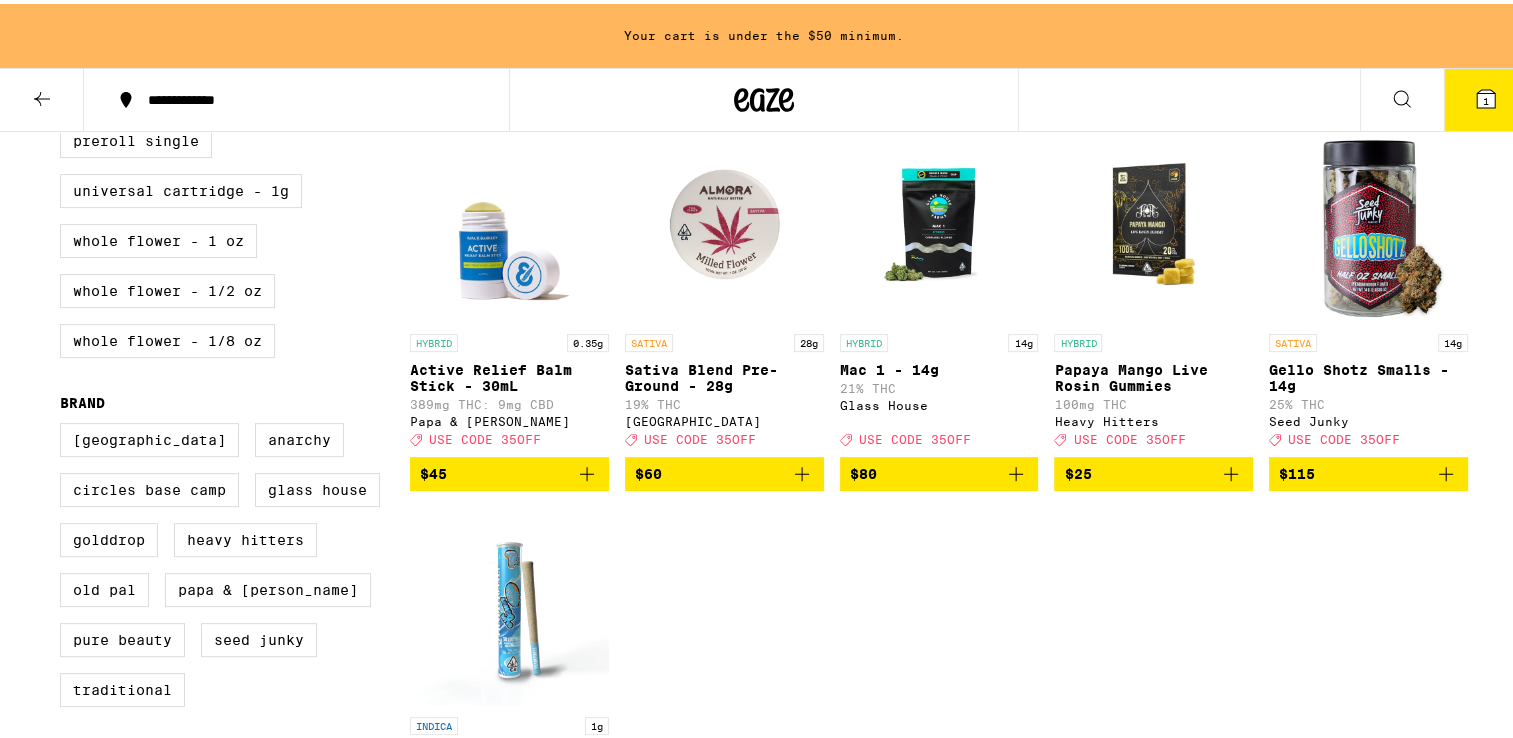 click 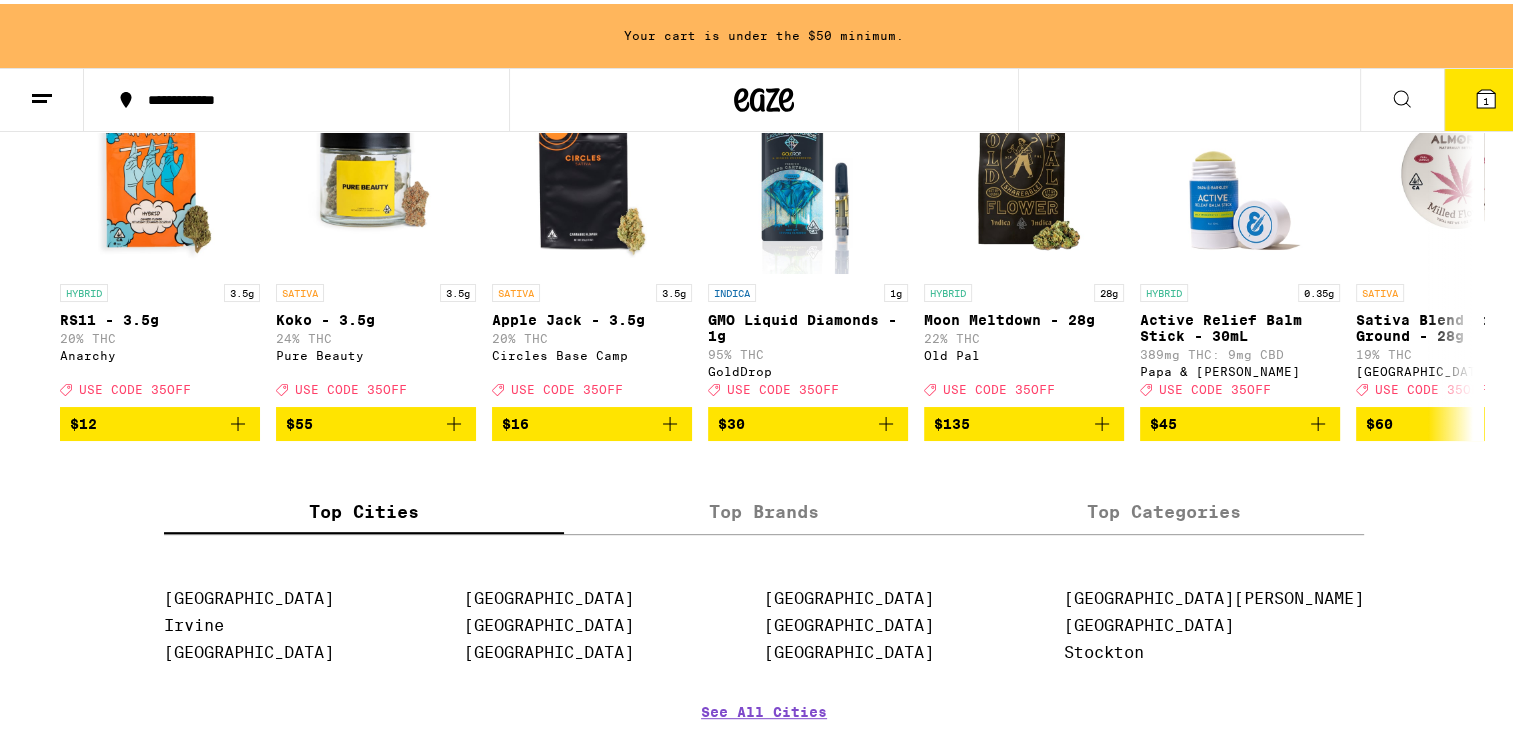 scroll, scrollTop: 900, scrollLeft: 0, axis: vertical 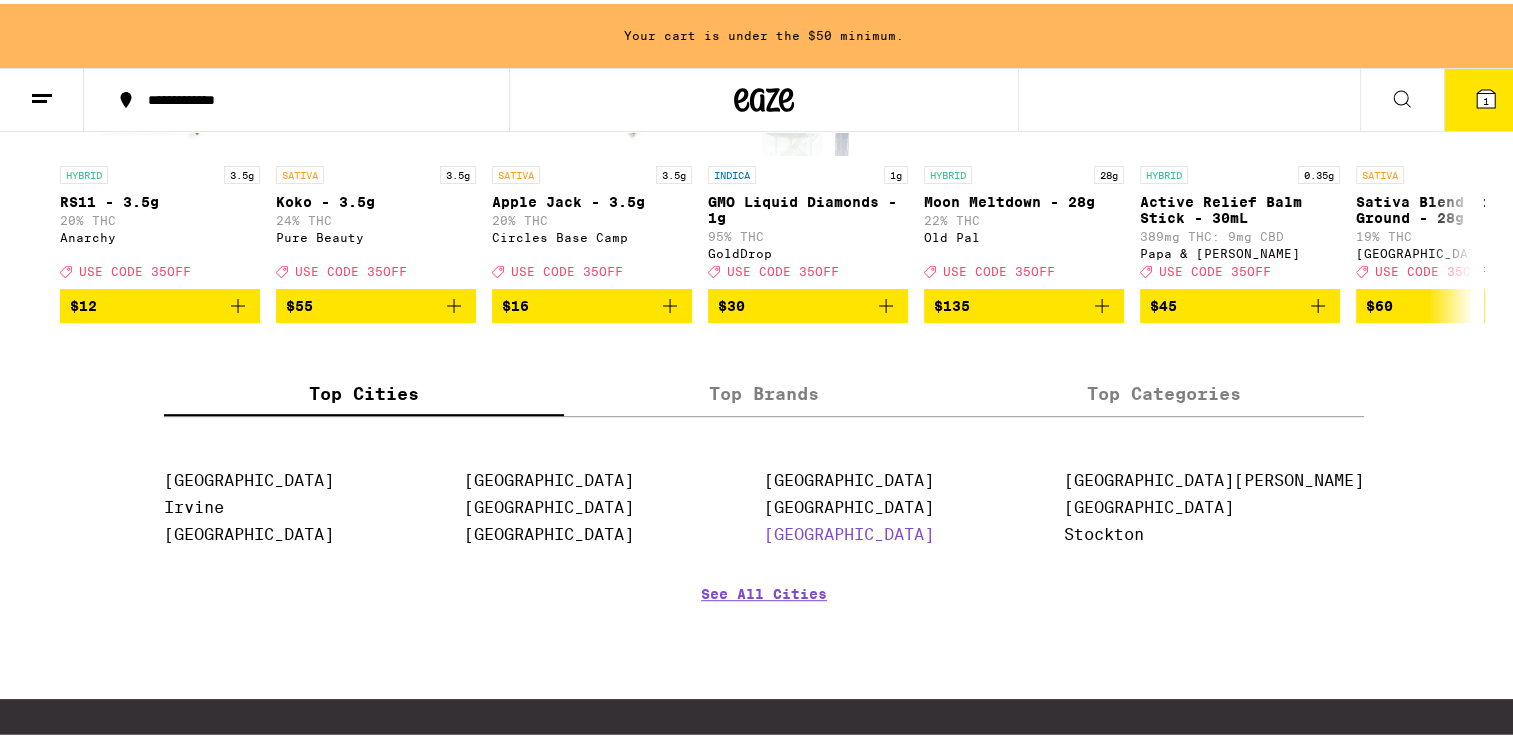click on "[GEOGRAPHIC_DATA]" at bounding box center (849, 530) 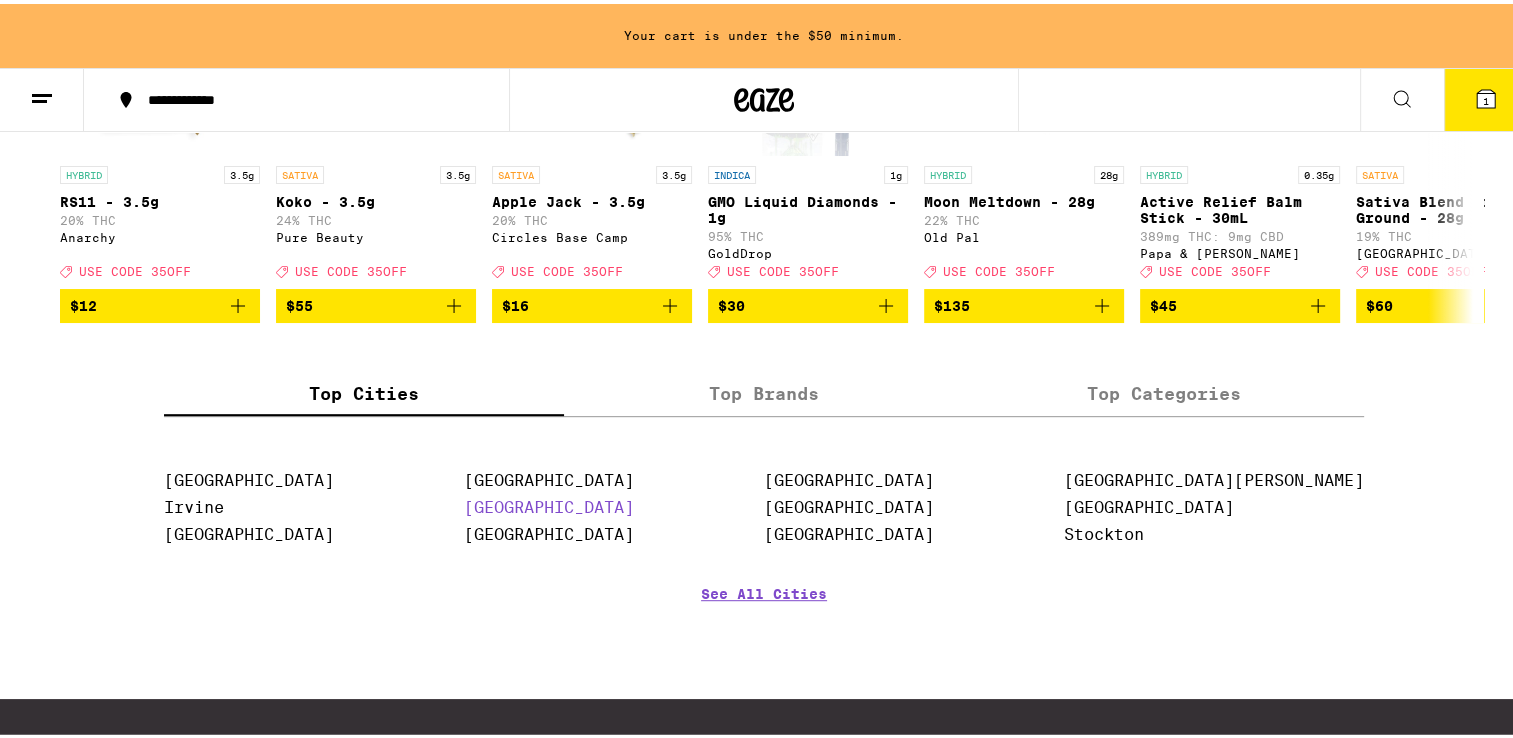 click on "[GEOGRAPHIC_DATA]" at bounding box center (549, 503) 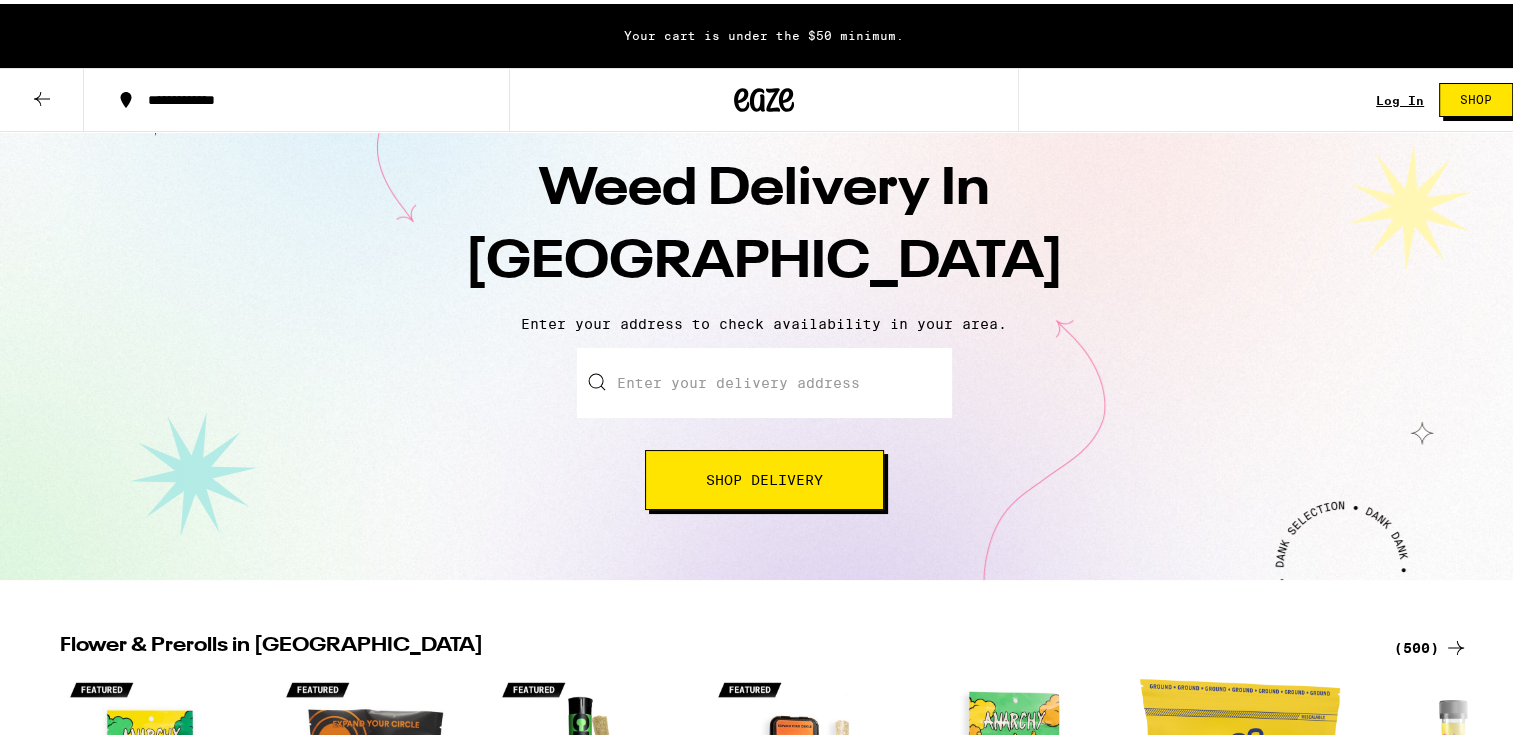 scroll, scrollTop: 0, scrollLeft: 0, axis: both 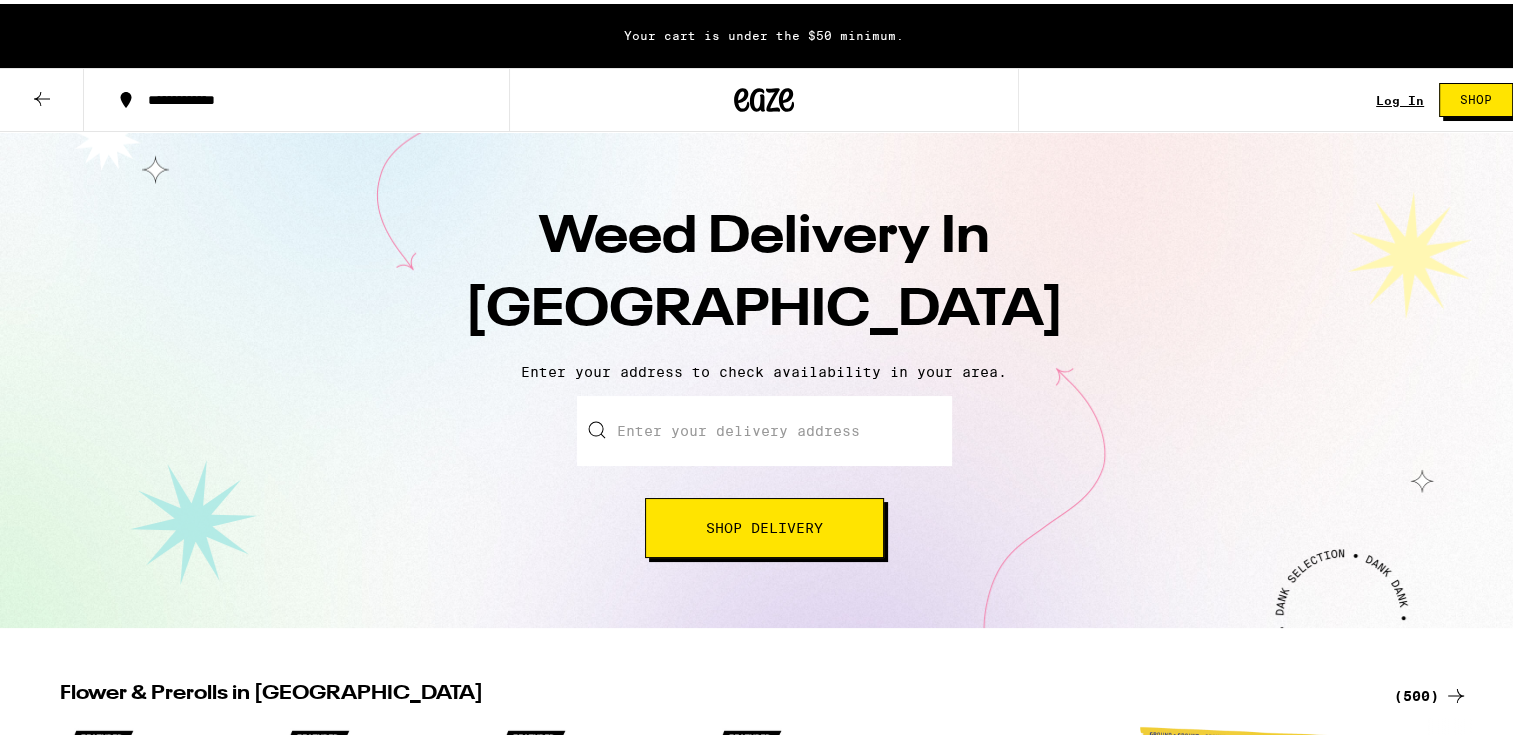 click on "Shop" at bounding box center [1476, 96] 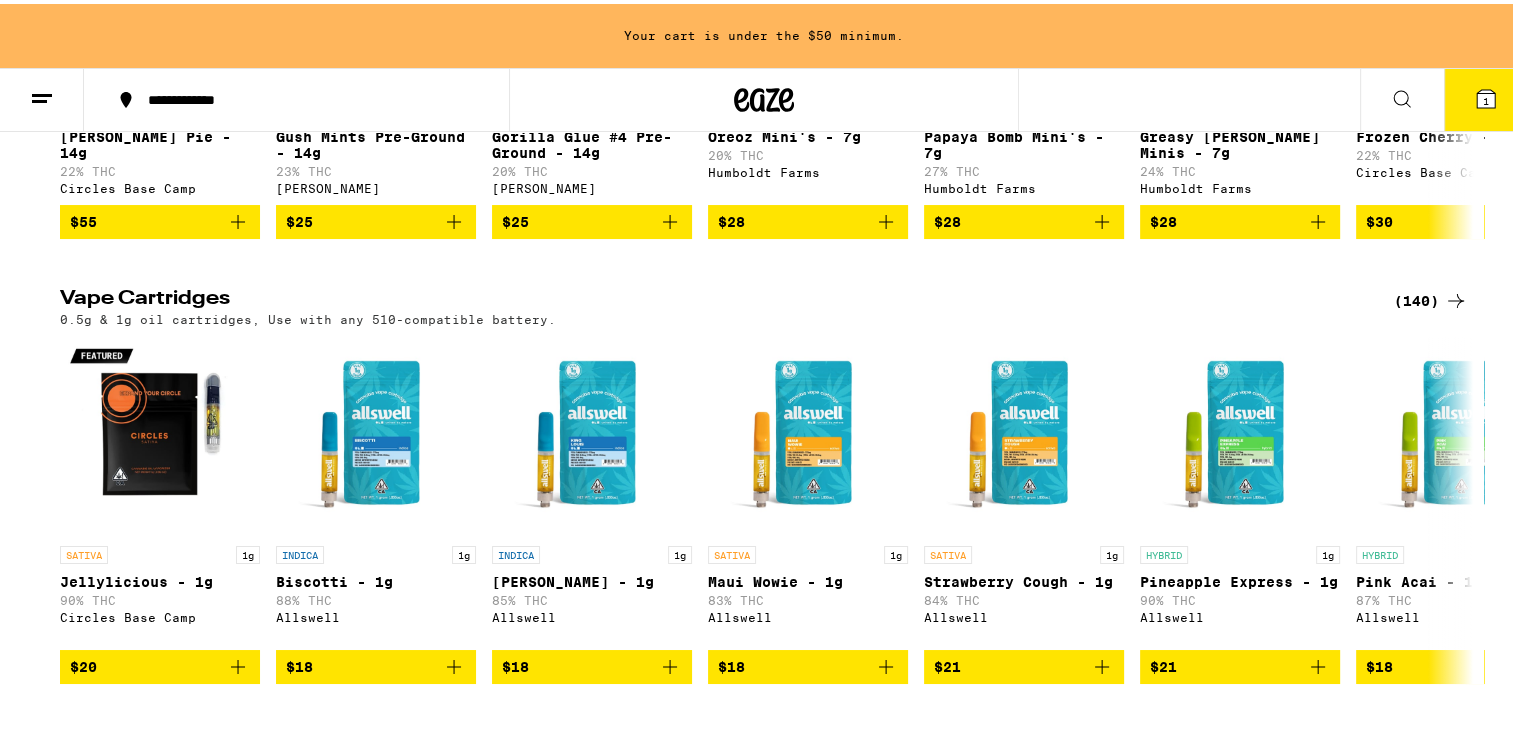 scroll, scrollTop: 2400, scrollLeft: 0, axis: vertical 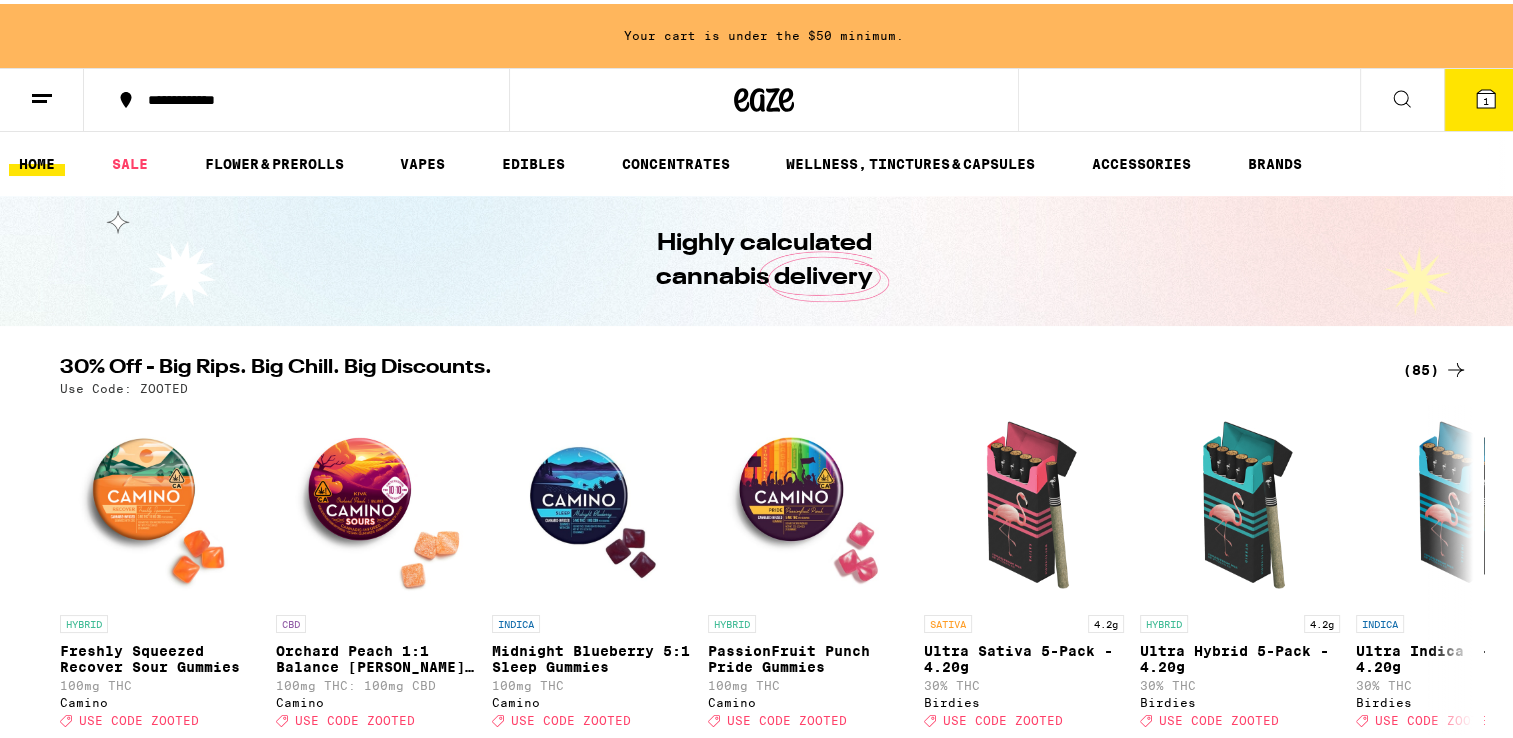 click 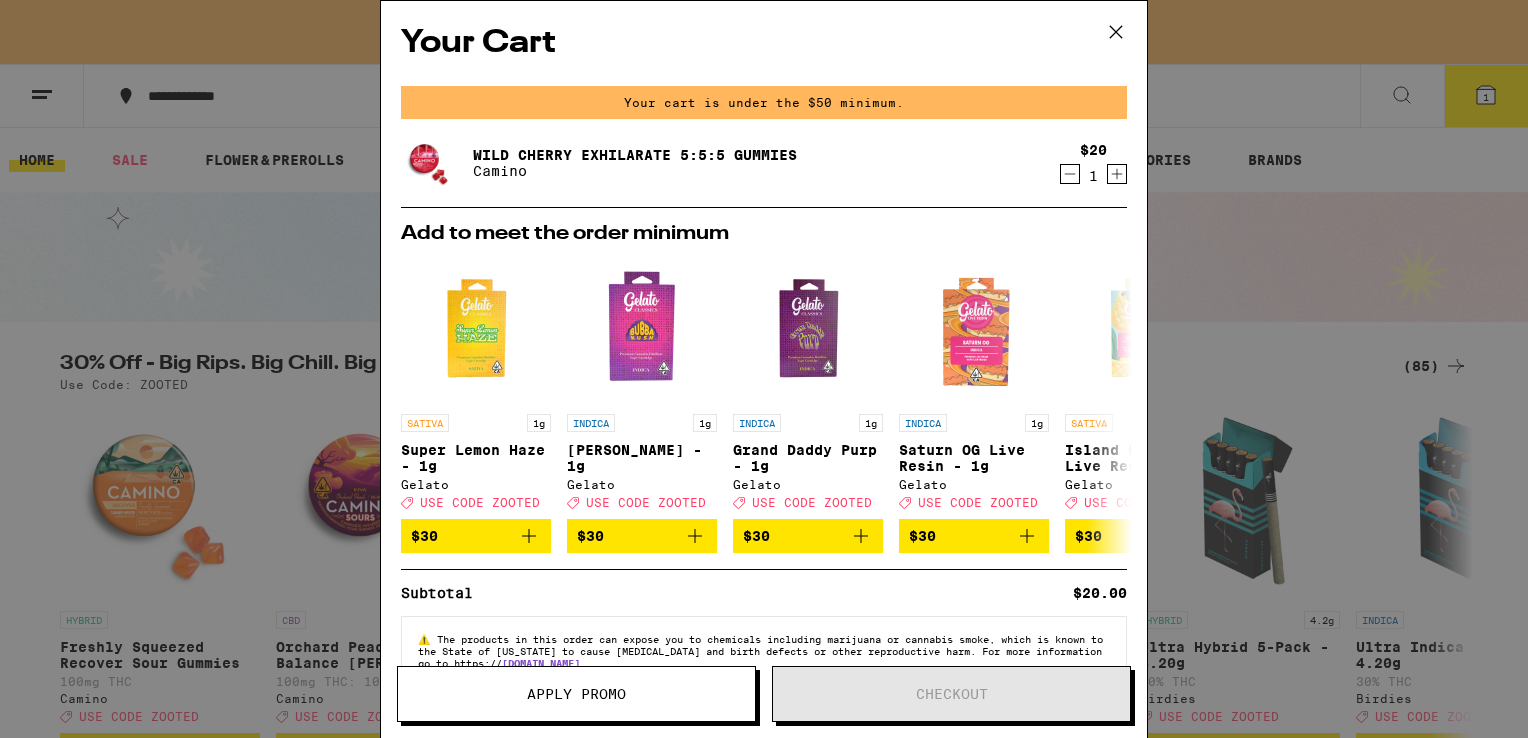 click 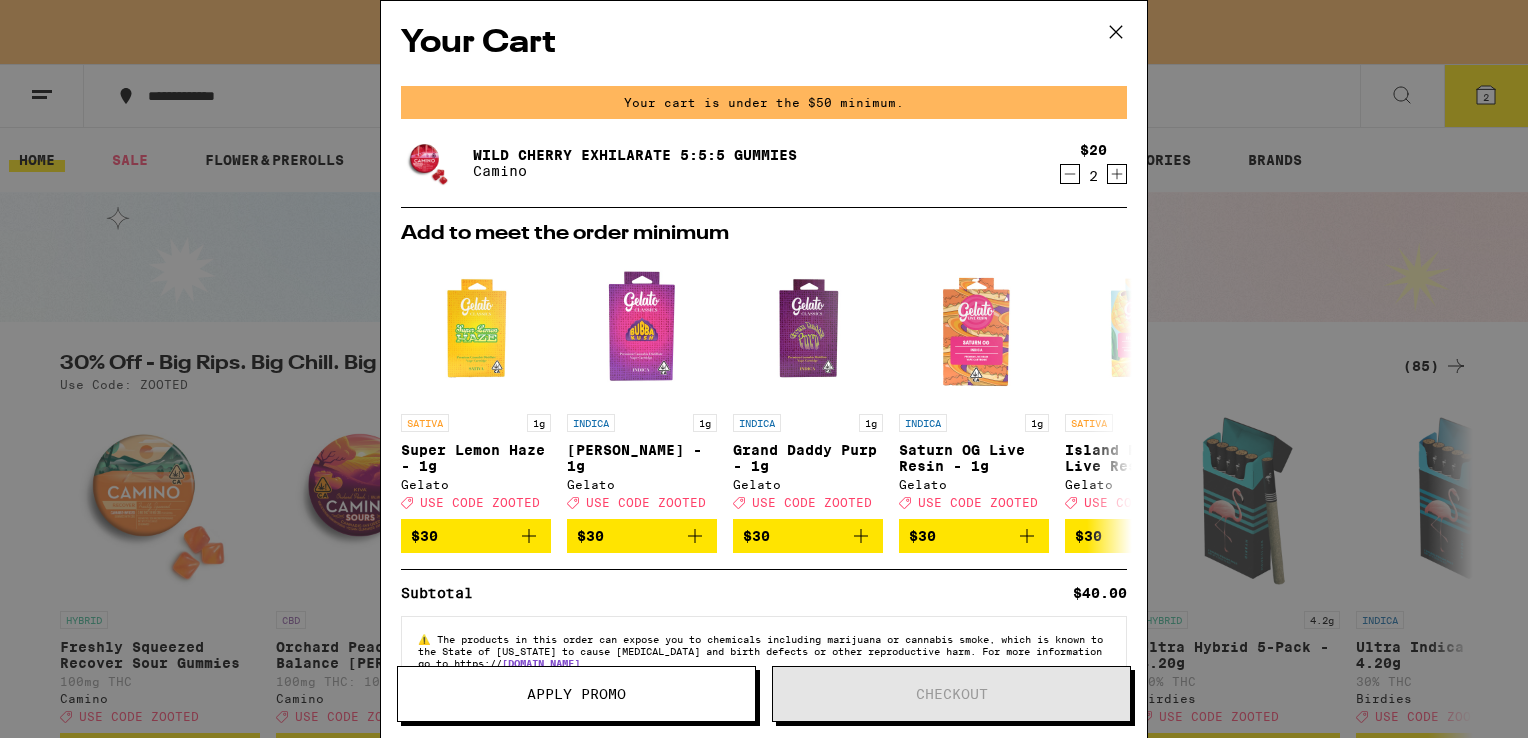click 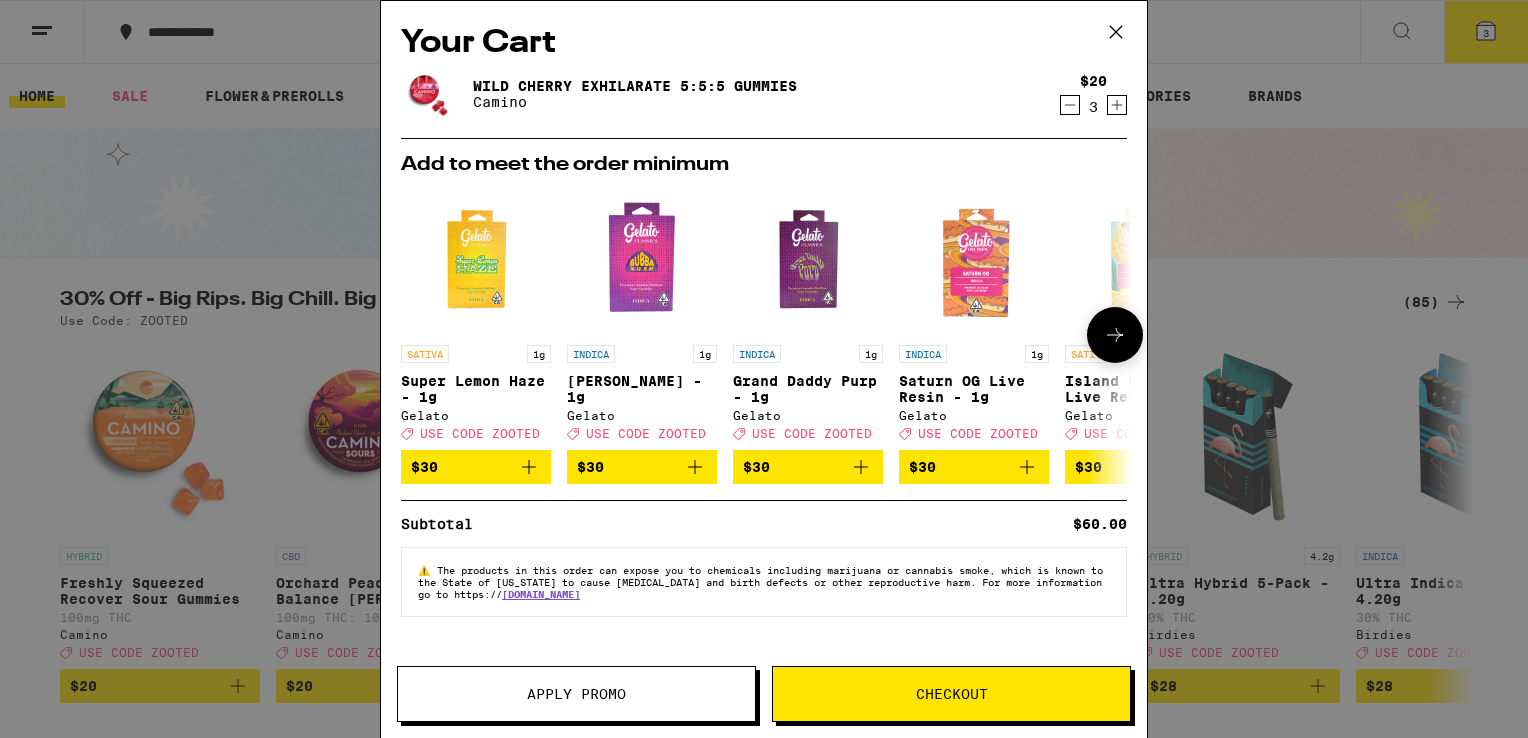 click at bounding box center [1115, 335] 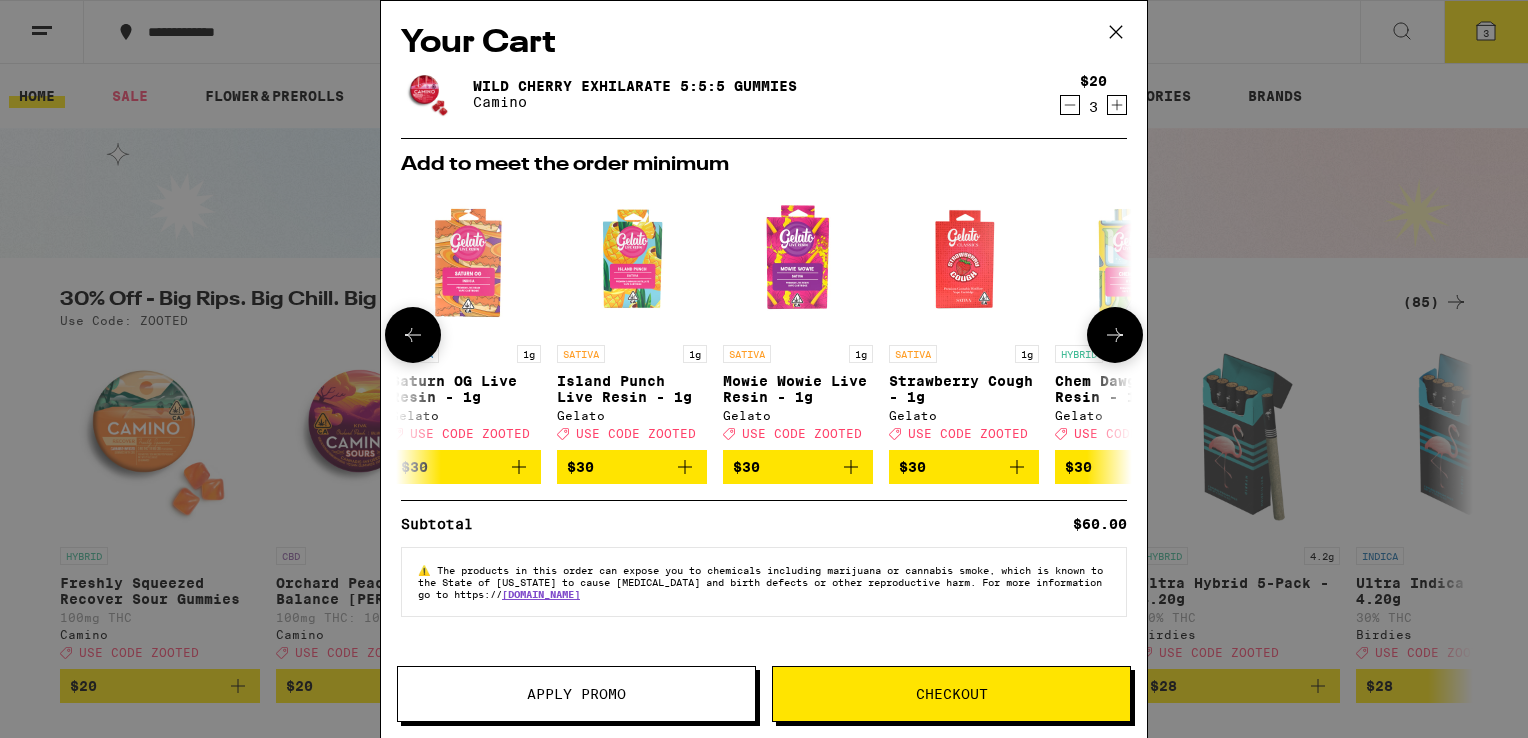 click at bounding box center [1115, 335] 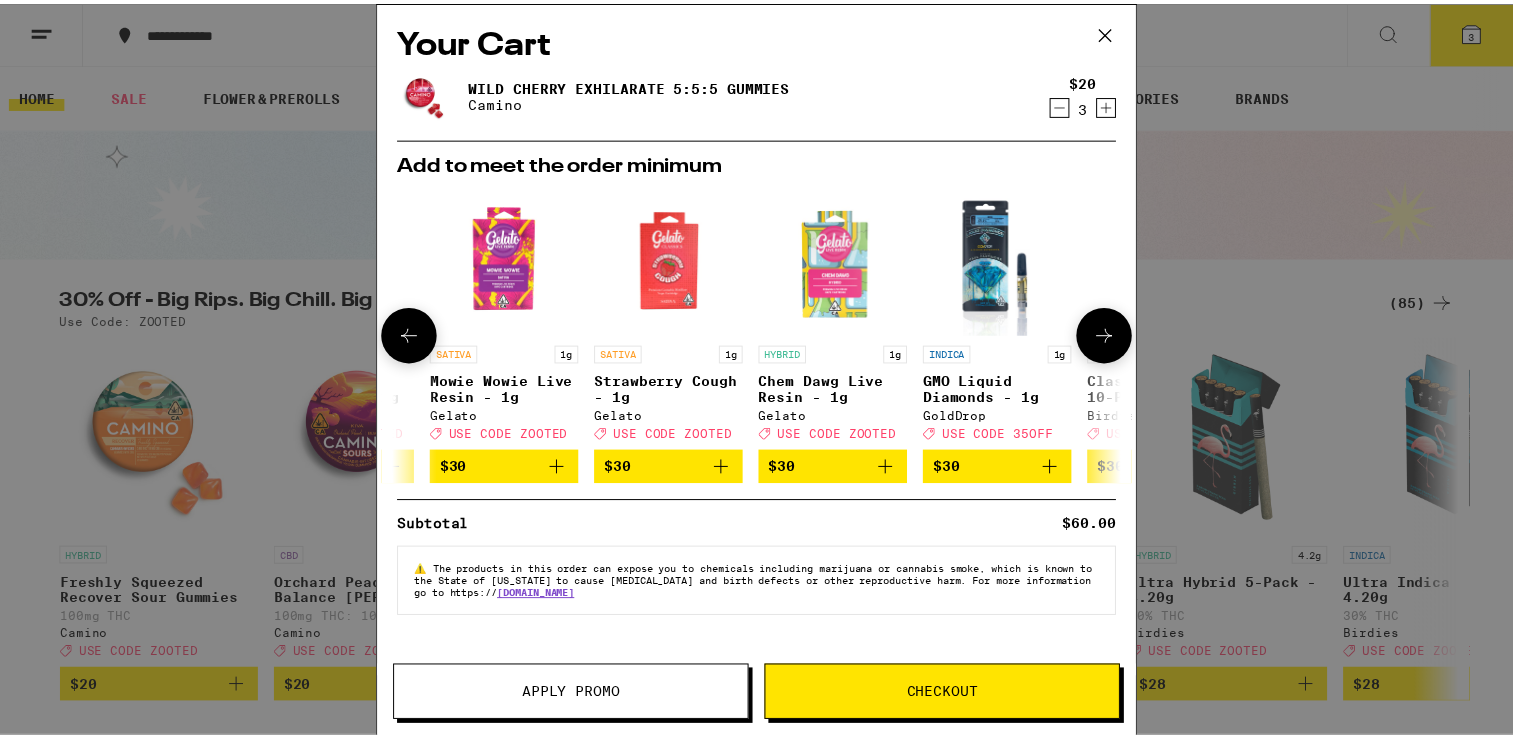 scroll, scrollTop: 0, scrollLeft: 933, axis: horizontal 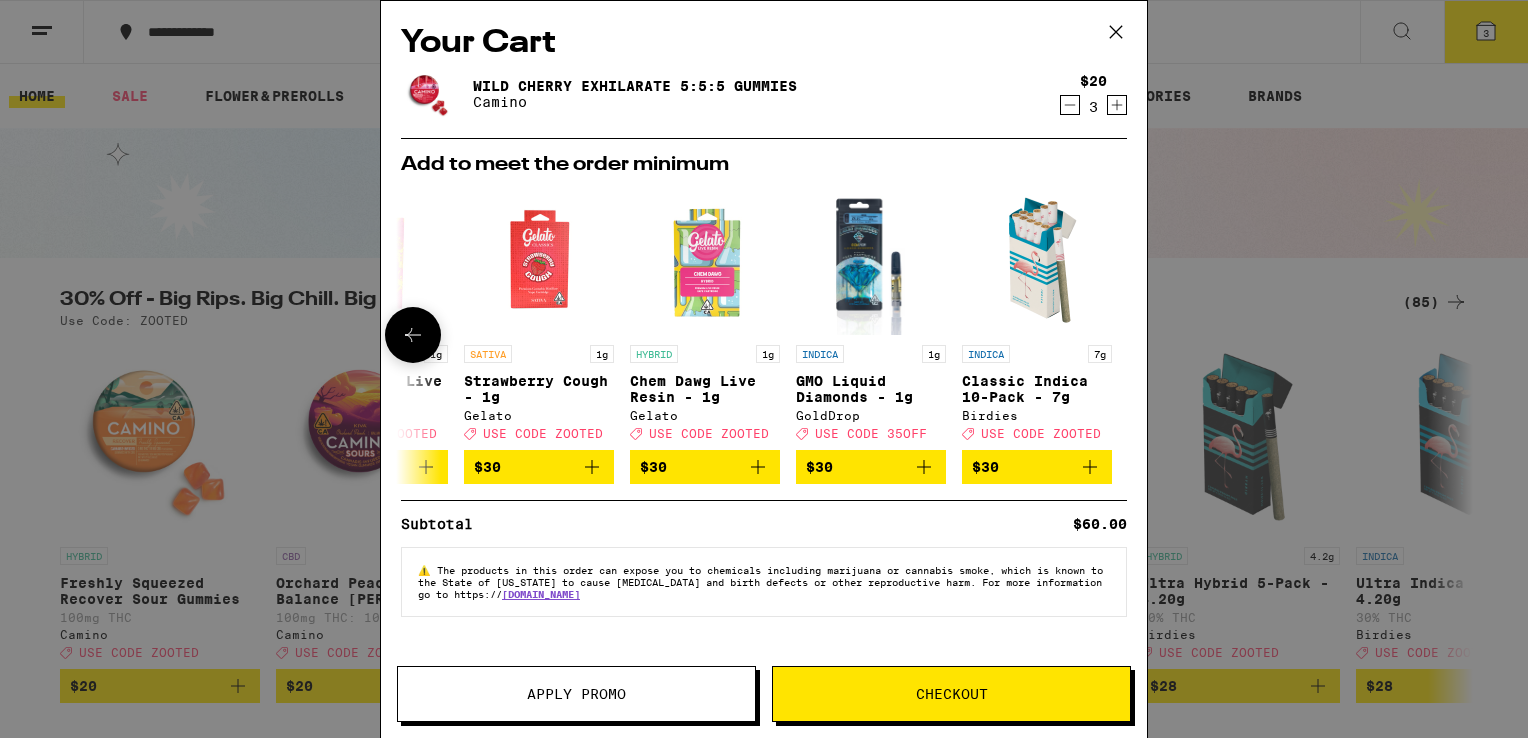 click at bounding box center (1115, 335) 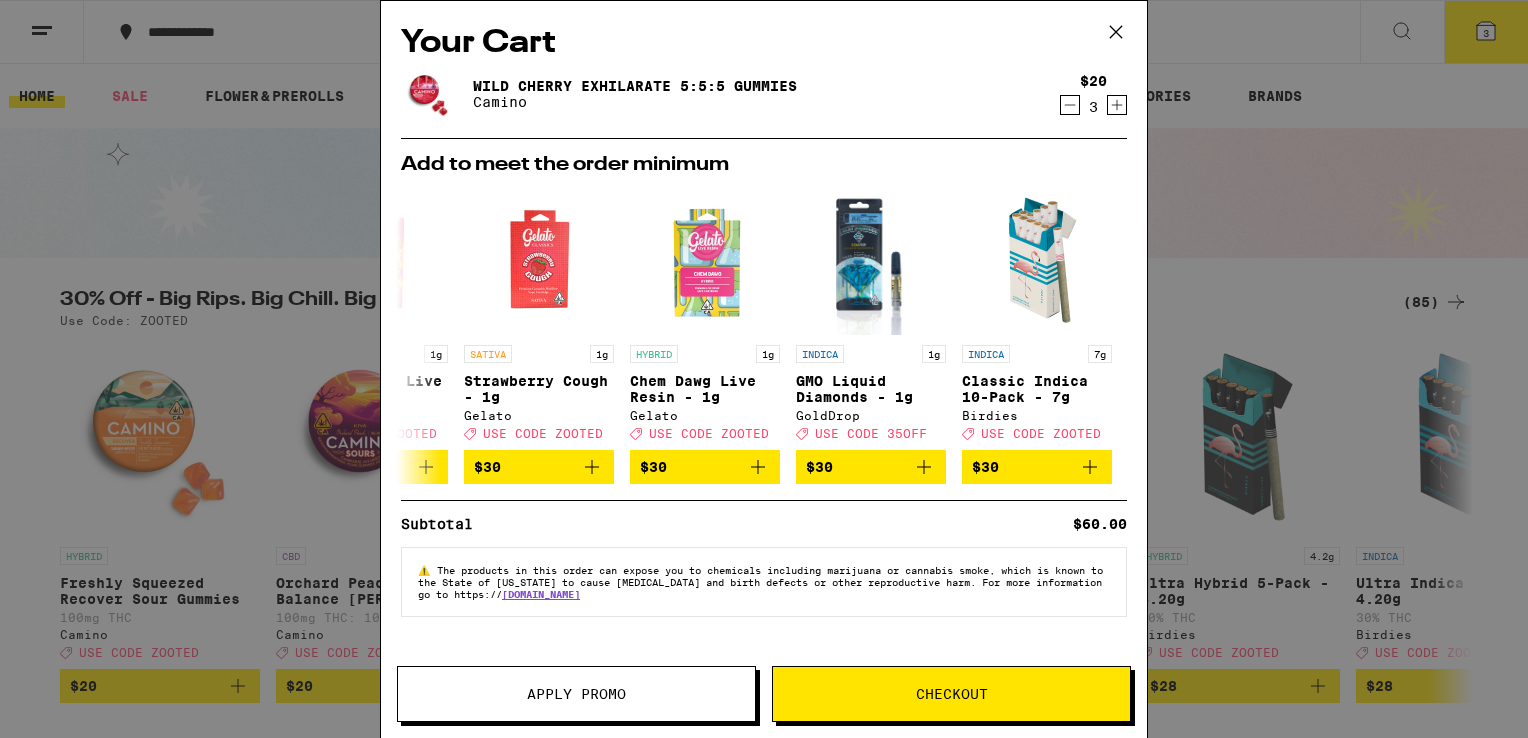 click on "Apply Promo" at bounding box center [576, 694] 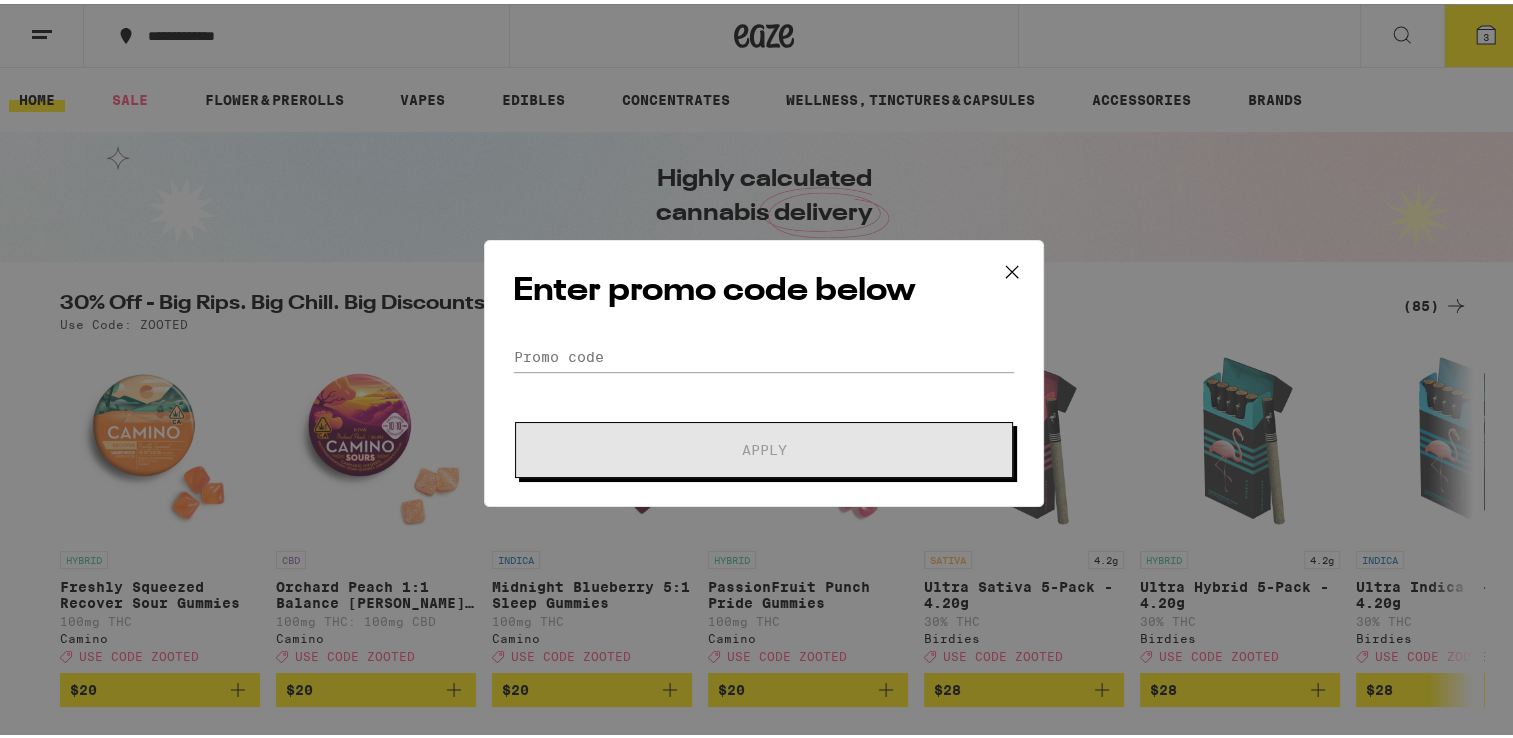 scroll, scrollTop: 0, scrollLeft: 0, axis: both 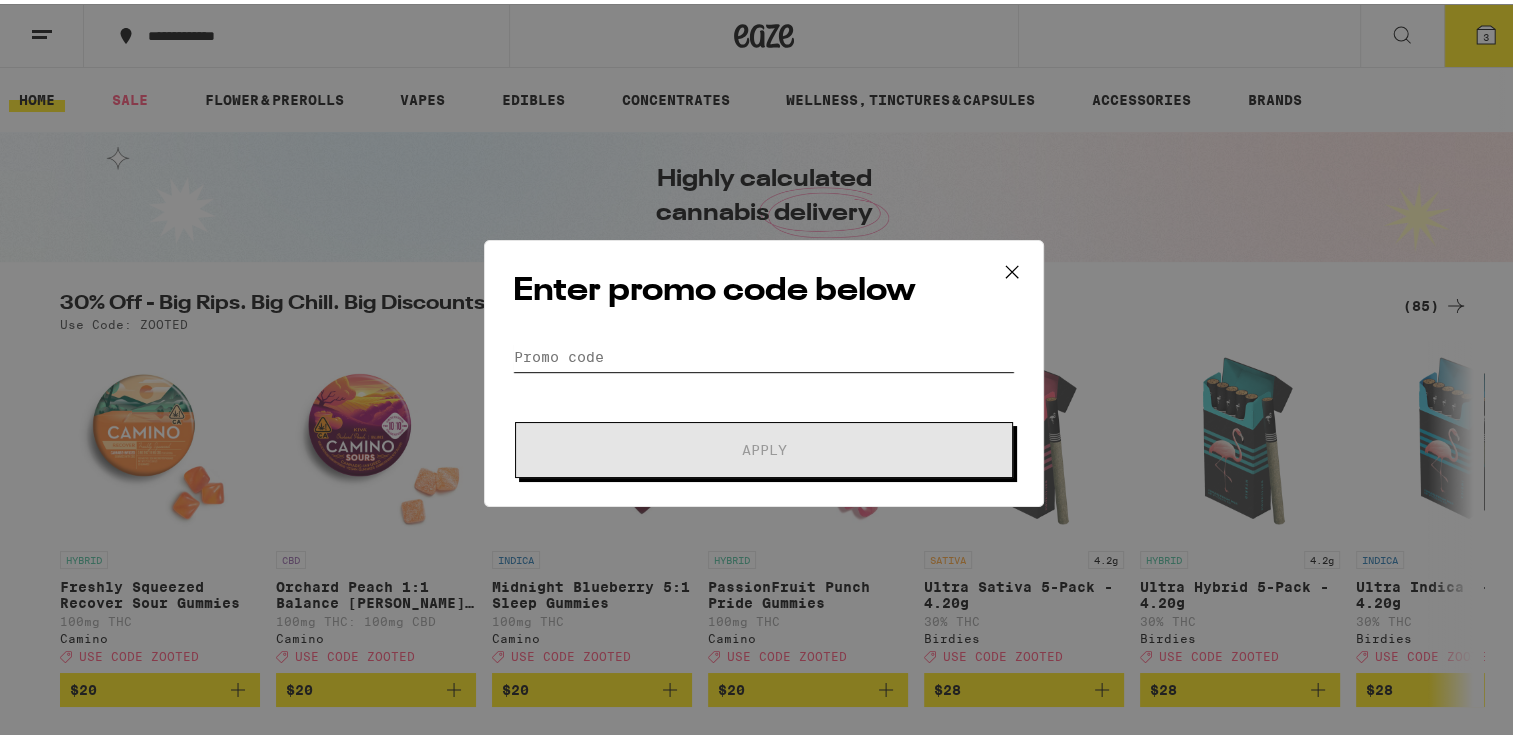 click on "Promo Code" at bounding box center [764, 353] 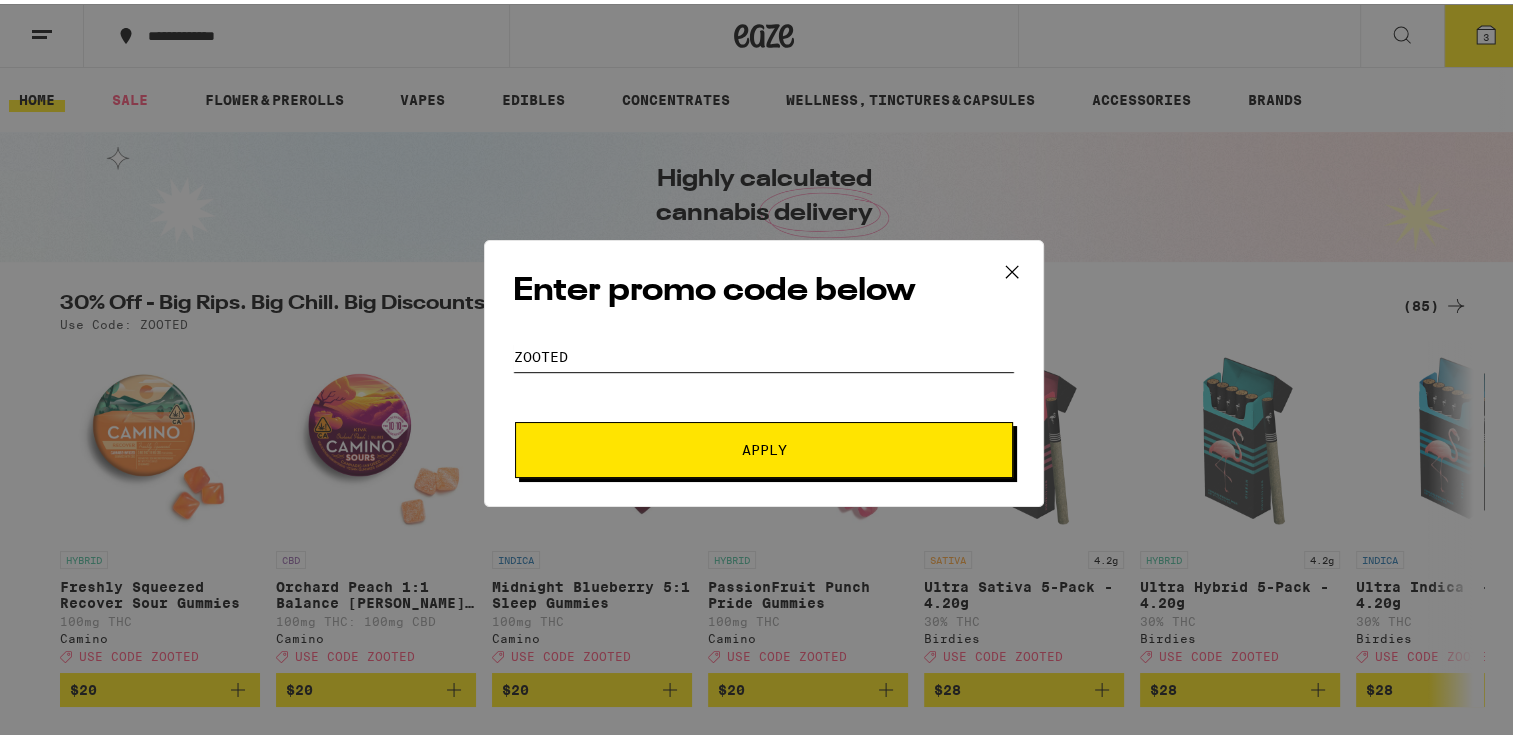 type on "zooted" 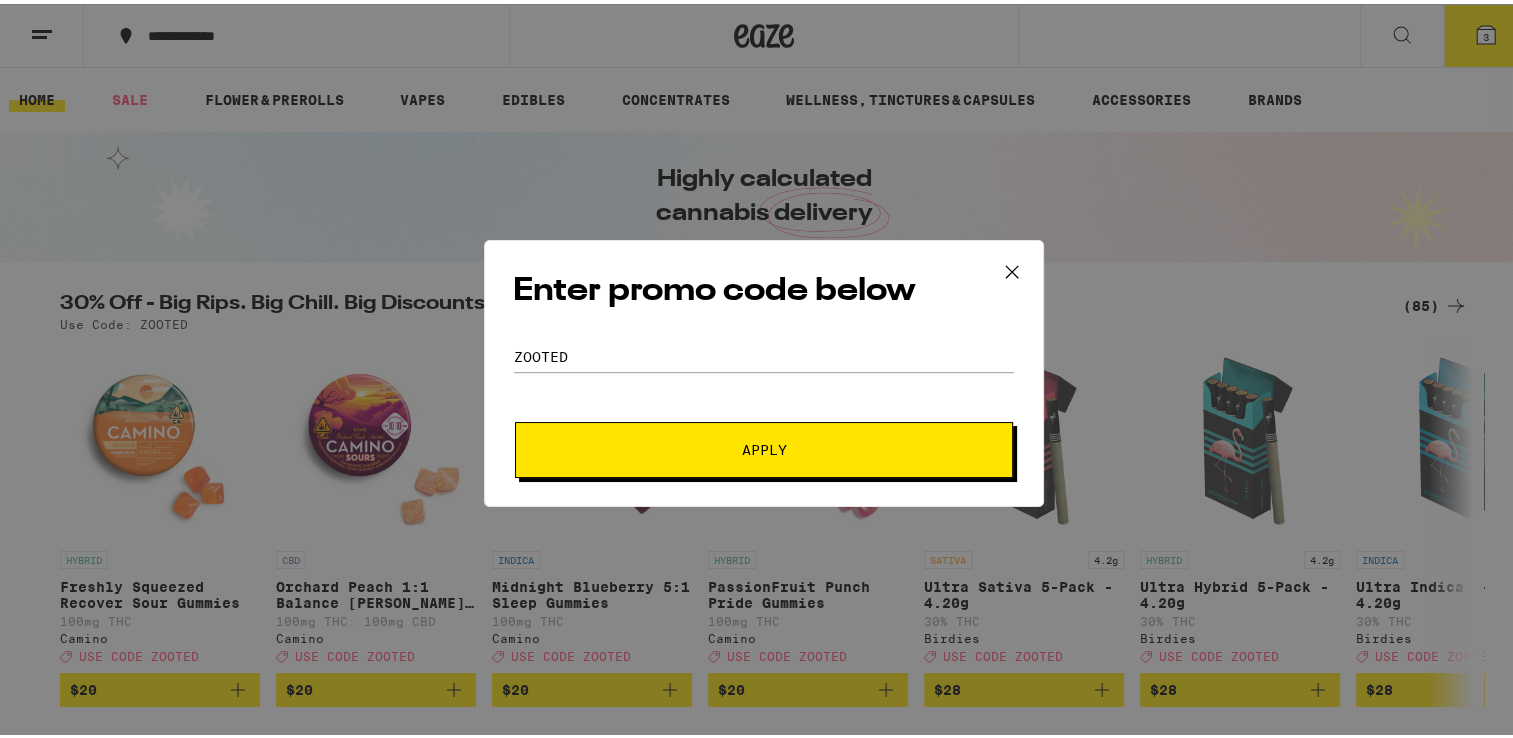 click on "Apply" at bounding box center (764, 446) 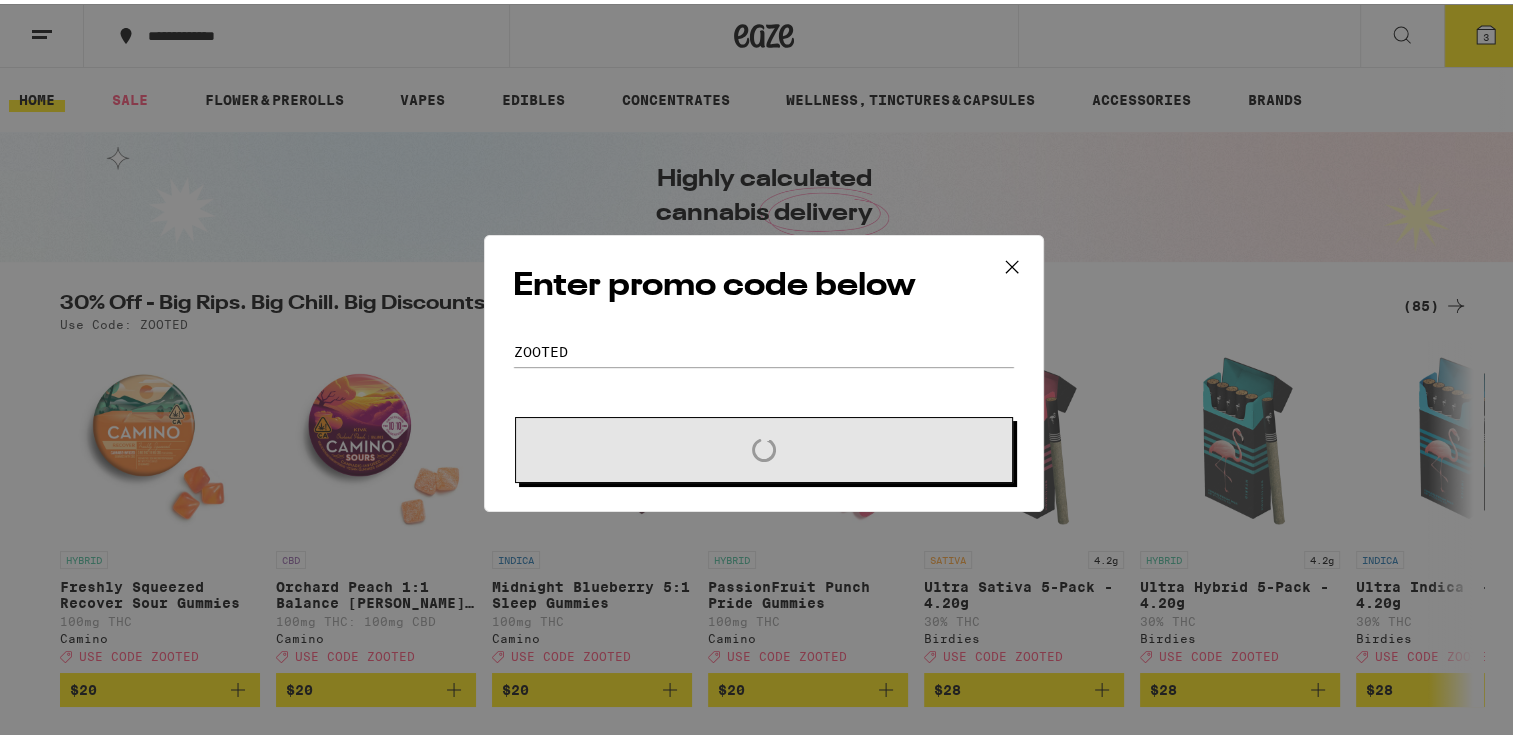 click on "Loading" at bounding box center [764, 446] 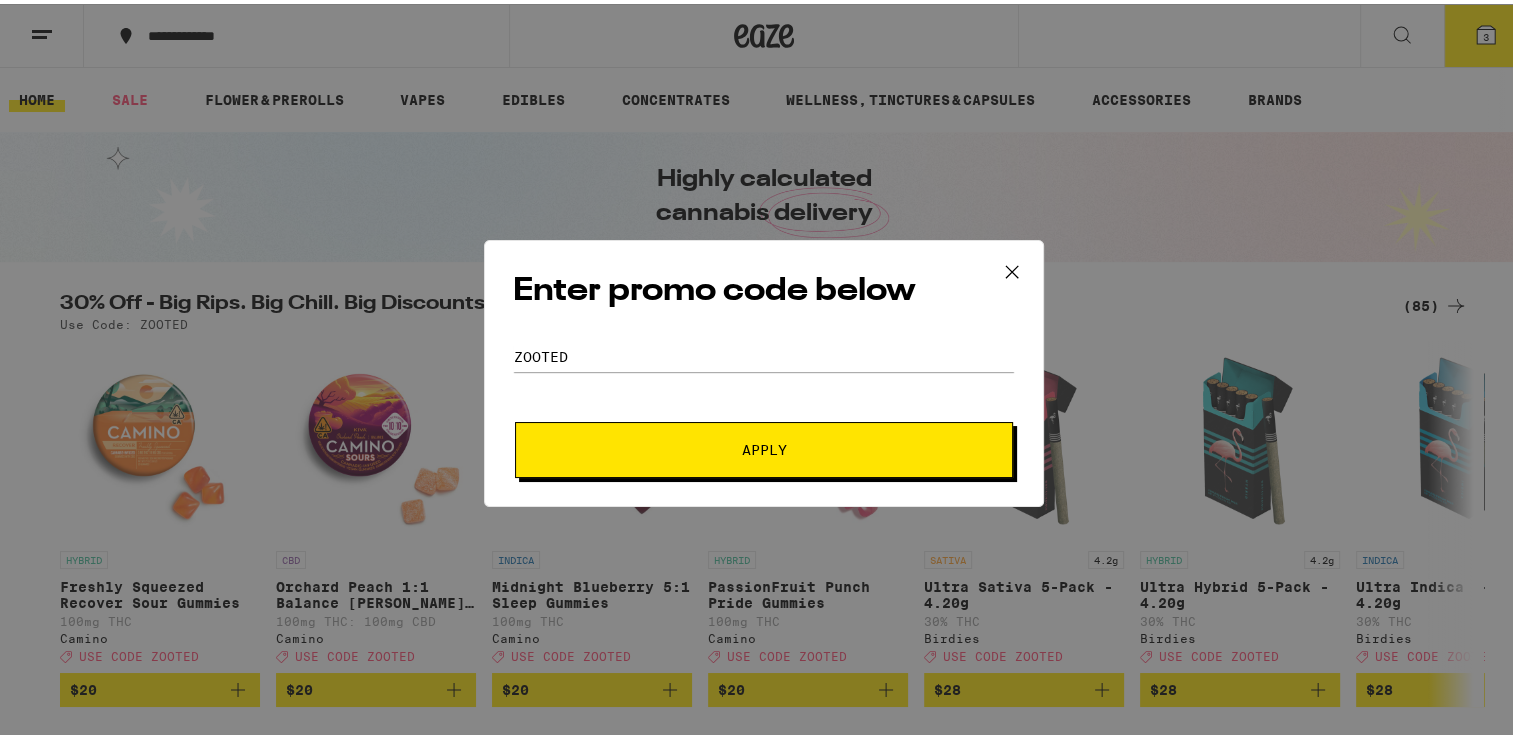 click on "Apply" at bounding box center [764, 446] 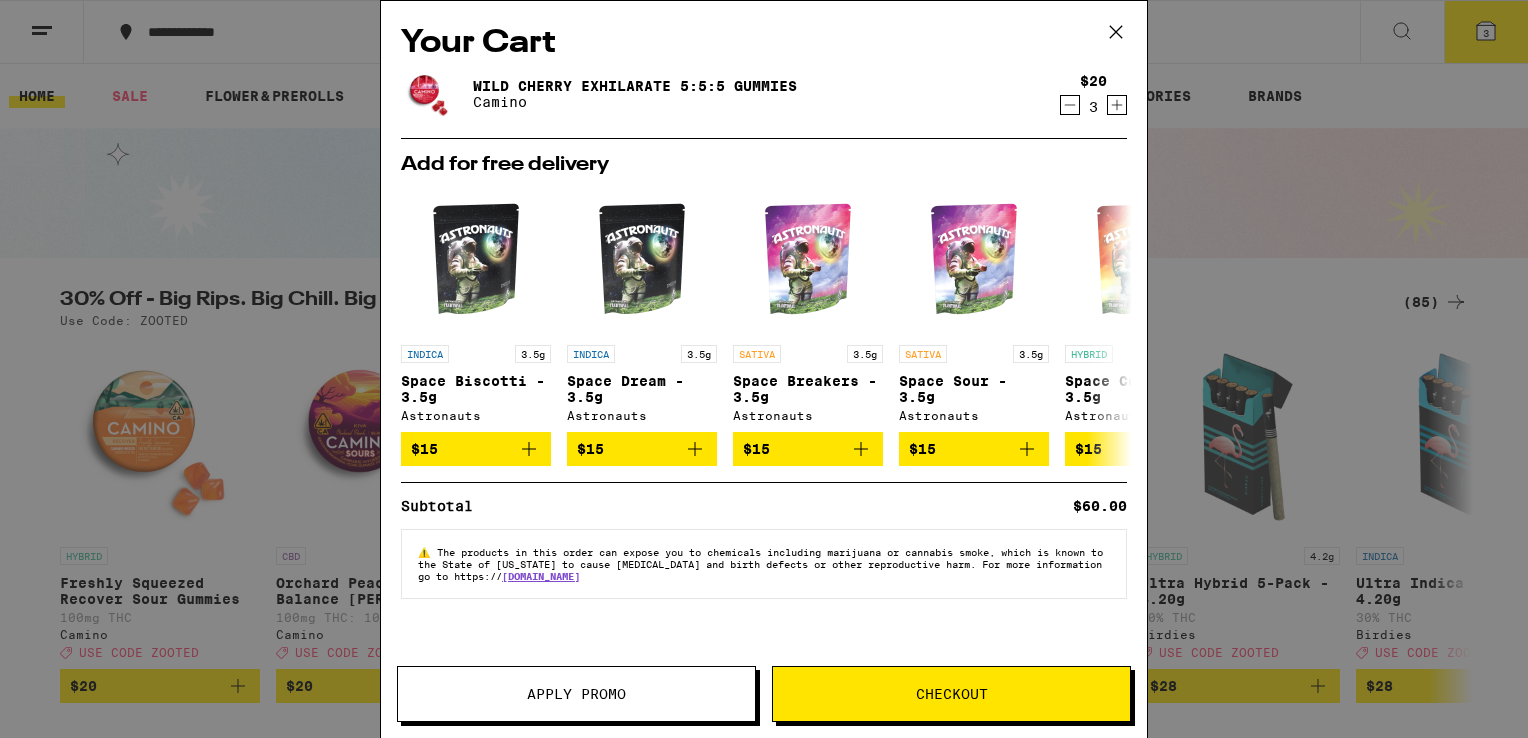 click on "Apply Promo" at bounding box center [576, 694] 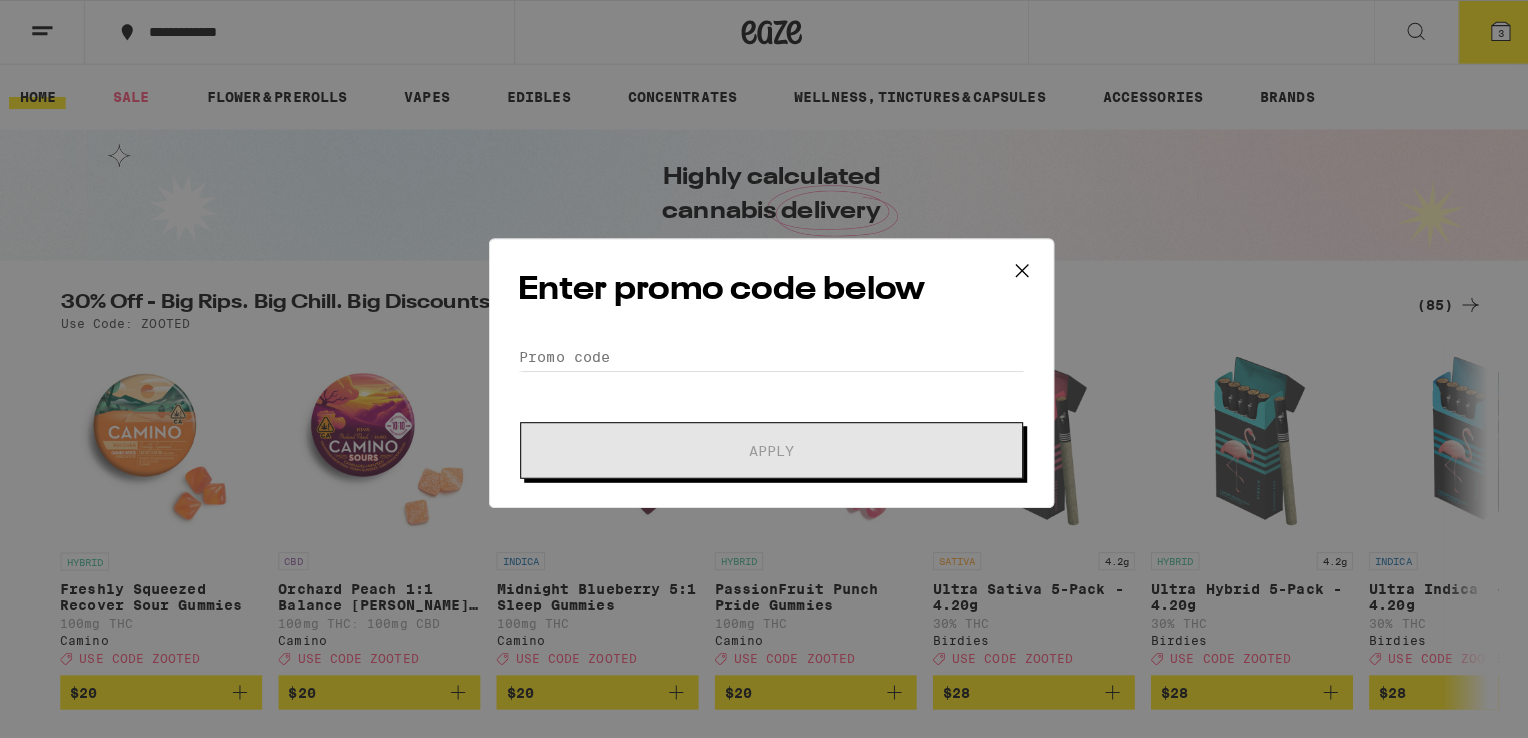 scroll, scrollTop: 0, scrollLeft: 0, axis: both 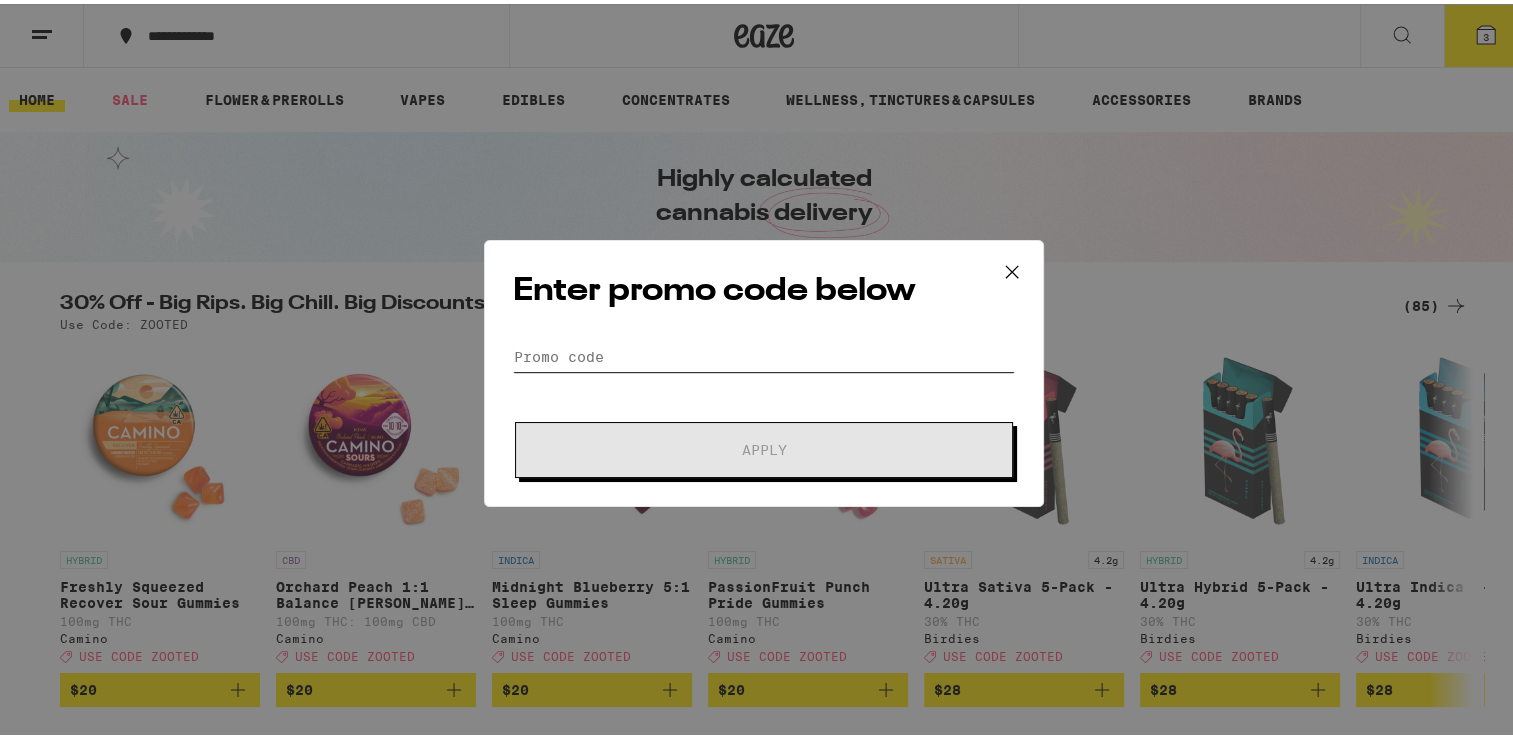 click on "Promo Code" at bounding box center [764, 353] 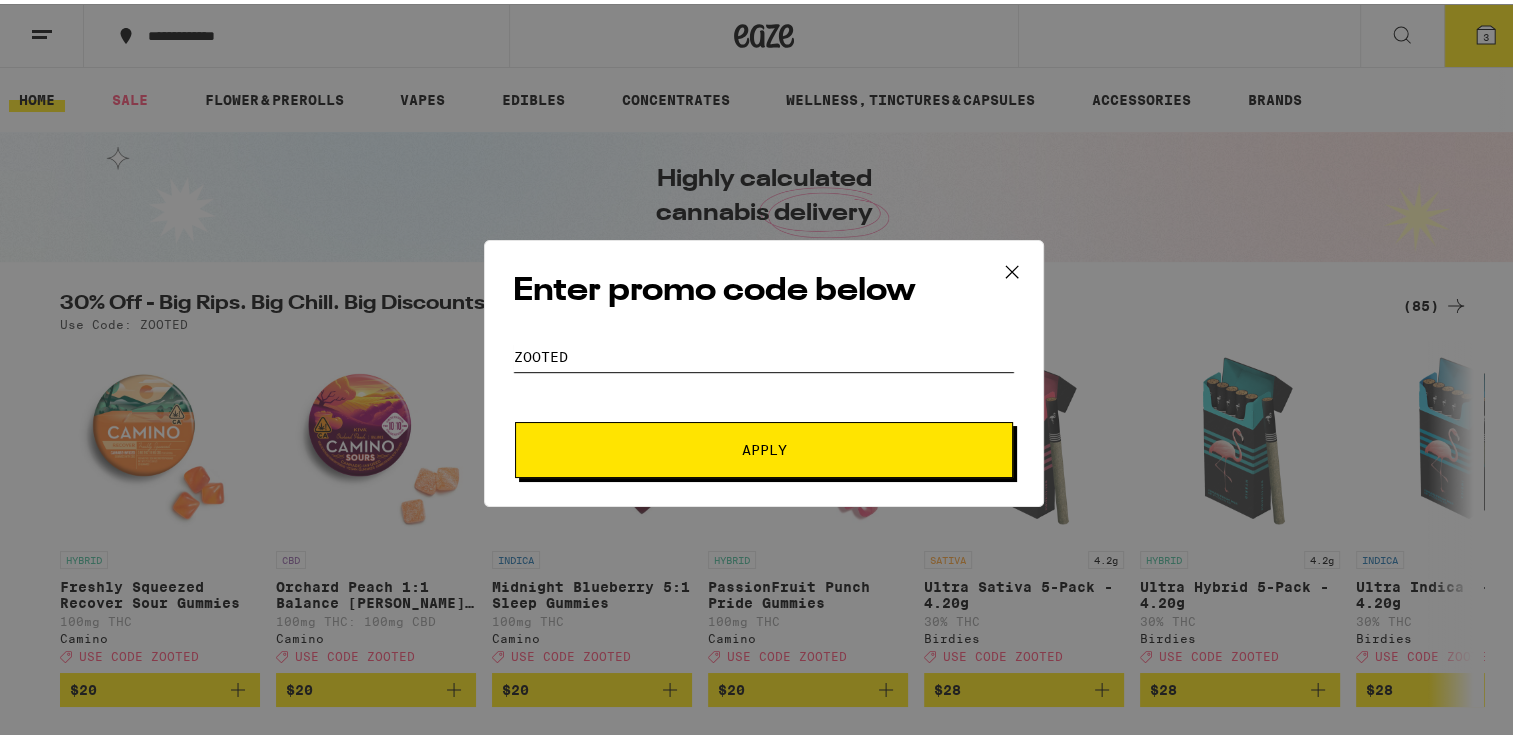 type on "zooted" 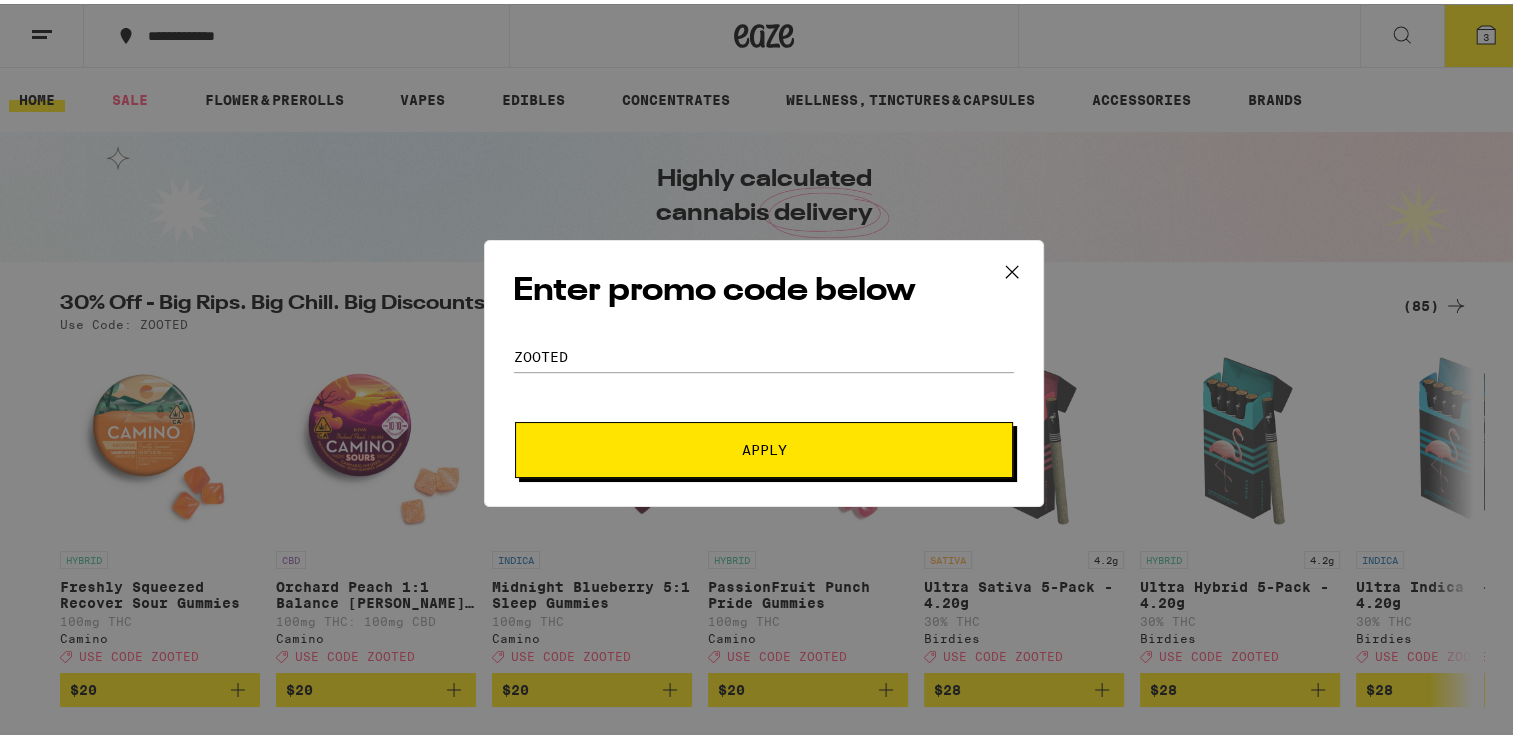 click on "Apply" at bounding box center (764, 446) 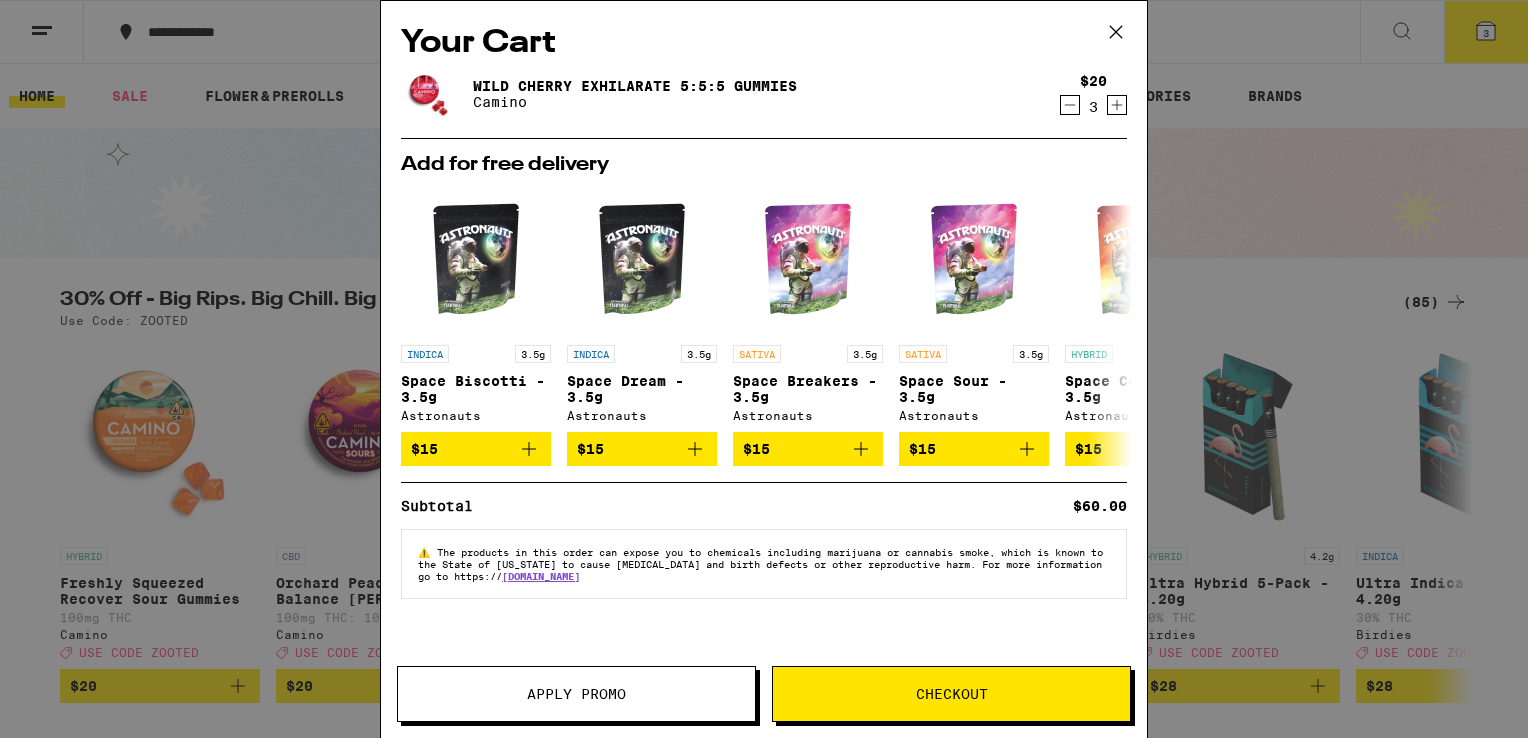 click on "Checkout" at bounding box center (951, 694) 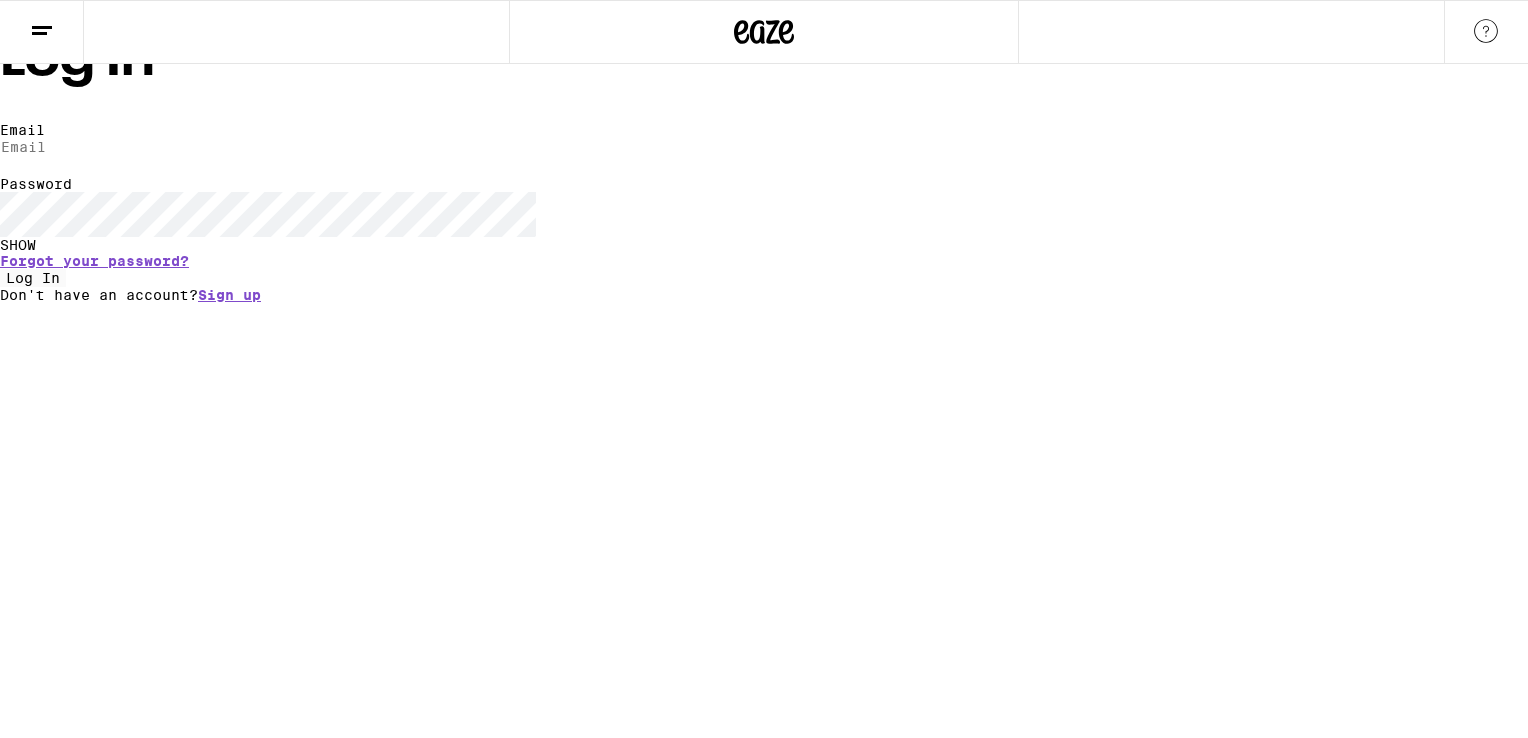 click on "Email" at bounding box center (92, 147) 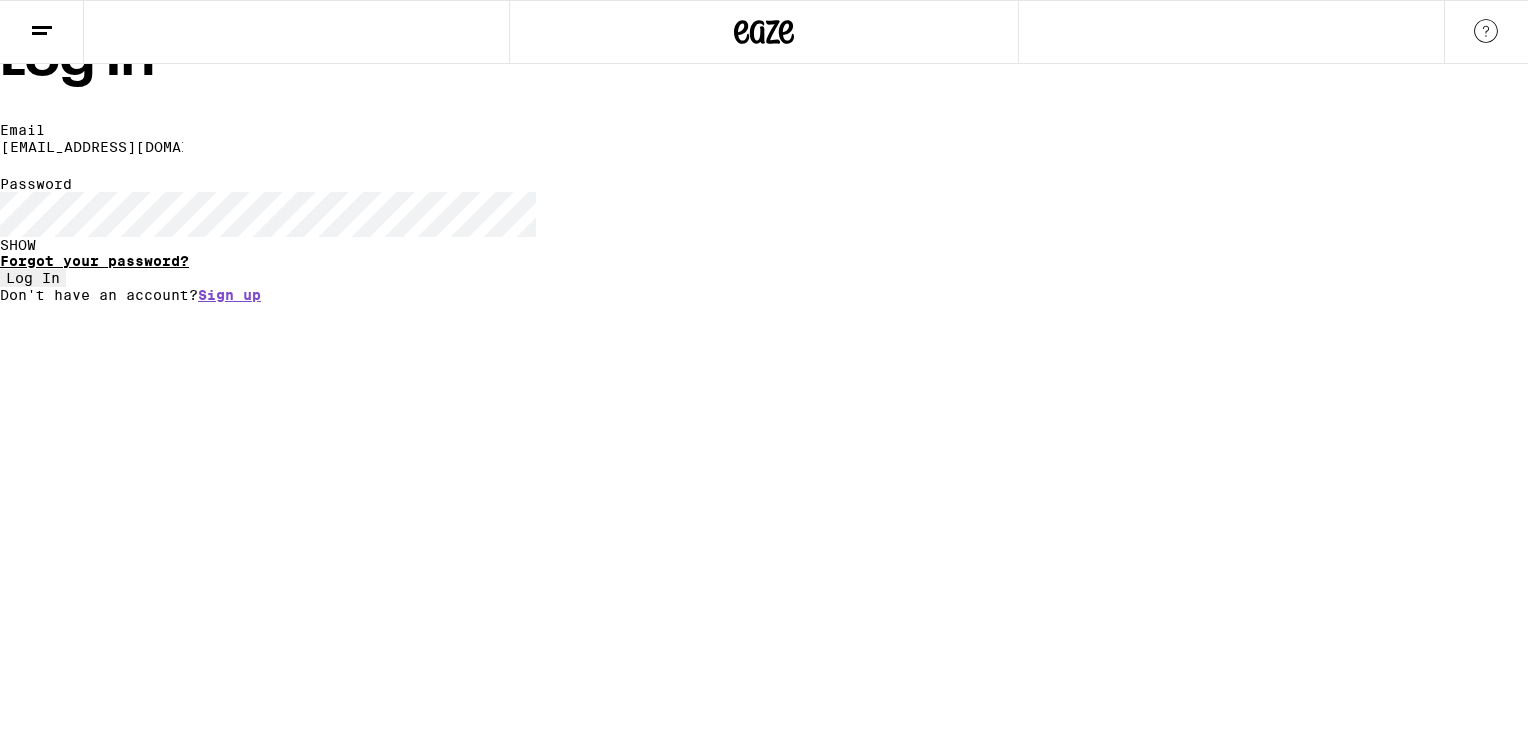 click on "Forgot your password?" at bounding box center (94, 261) 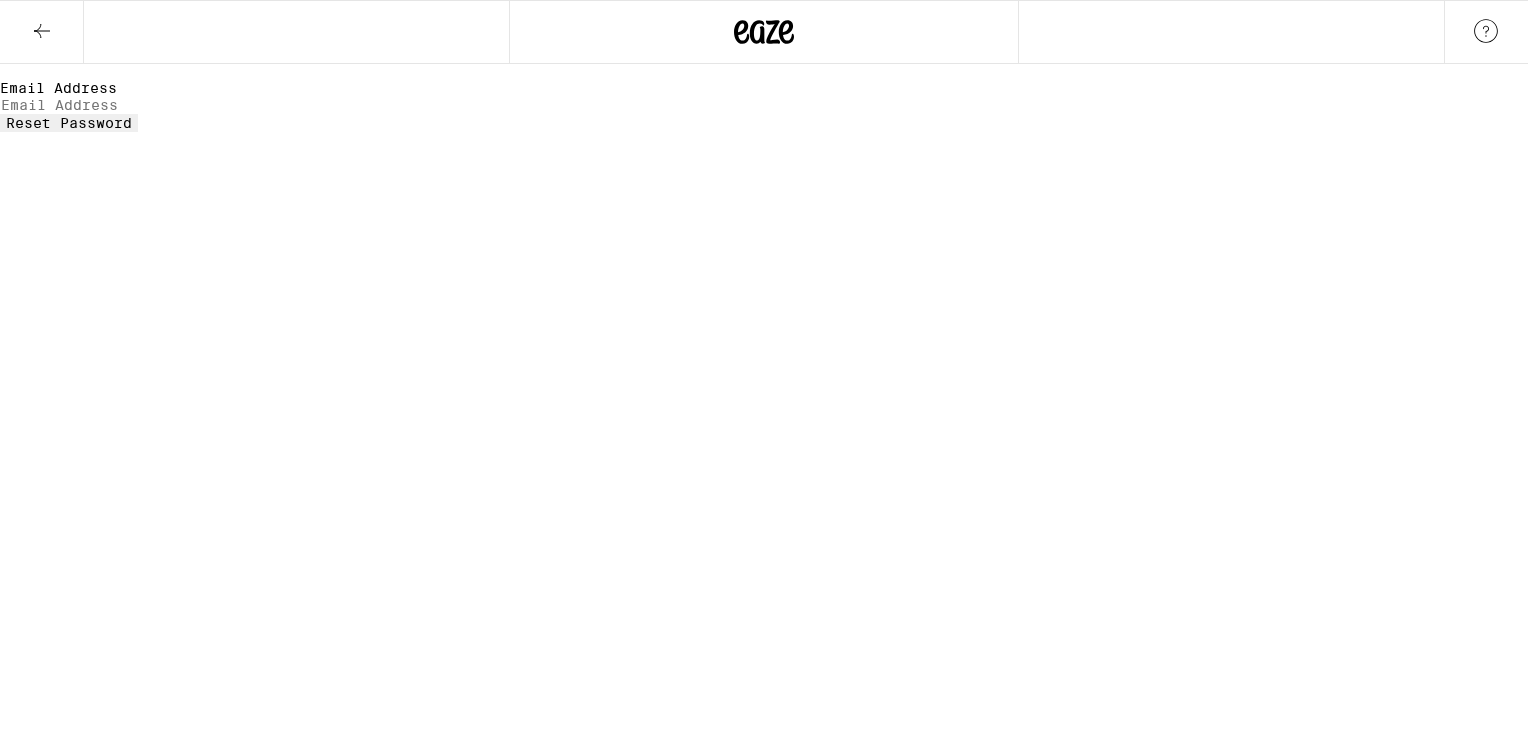 click on "Reset Password" at bounding box center (69, 123) 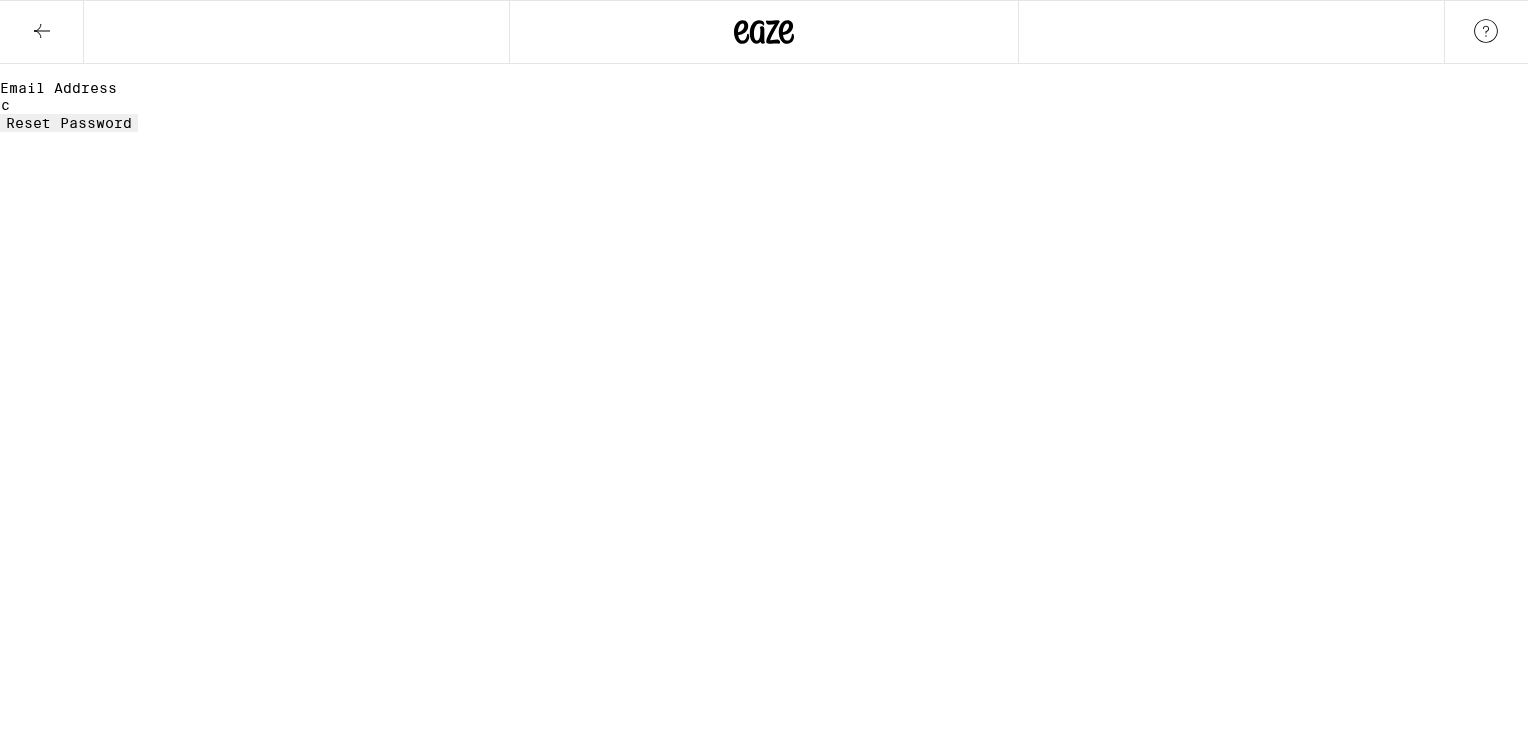 type on "[EMAIL_ADDRESS][DOMAIN_NAME]" 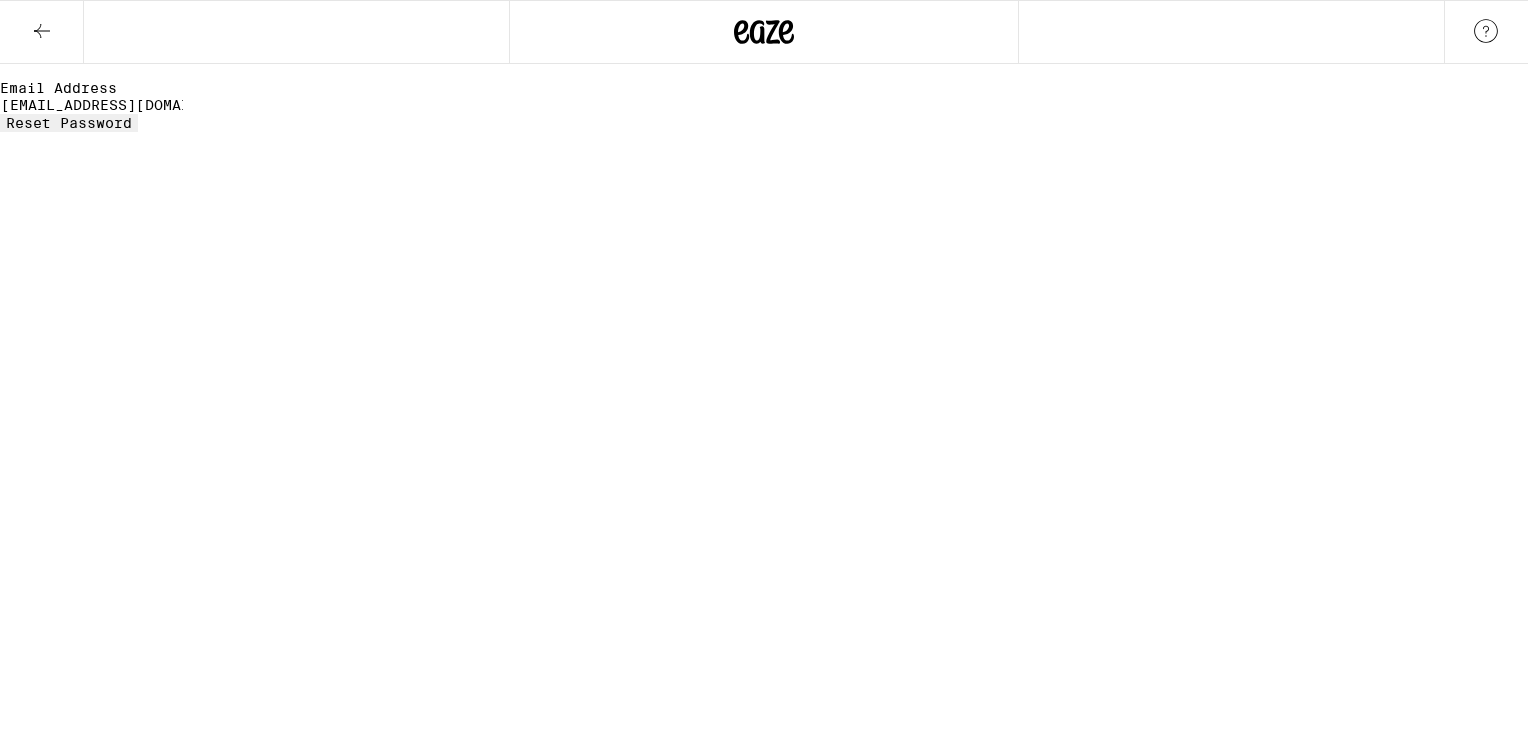click on "Reset Password" at bounding box center (69, 123) 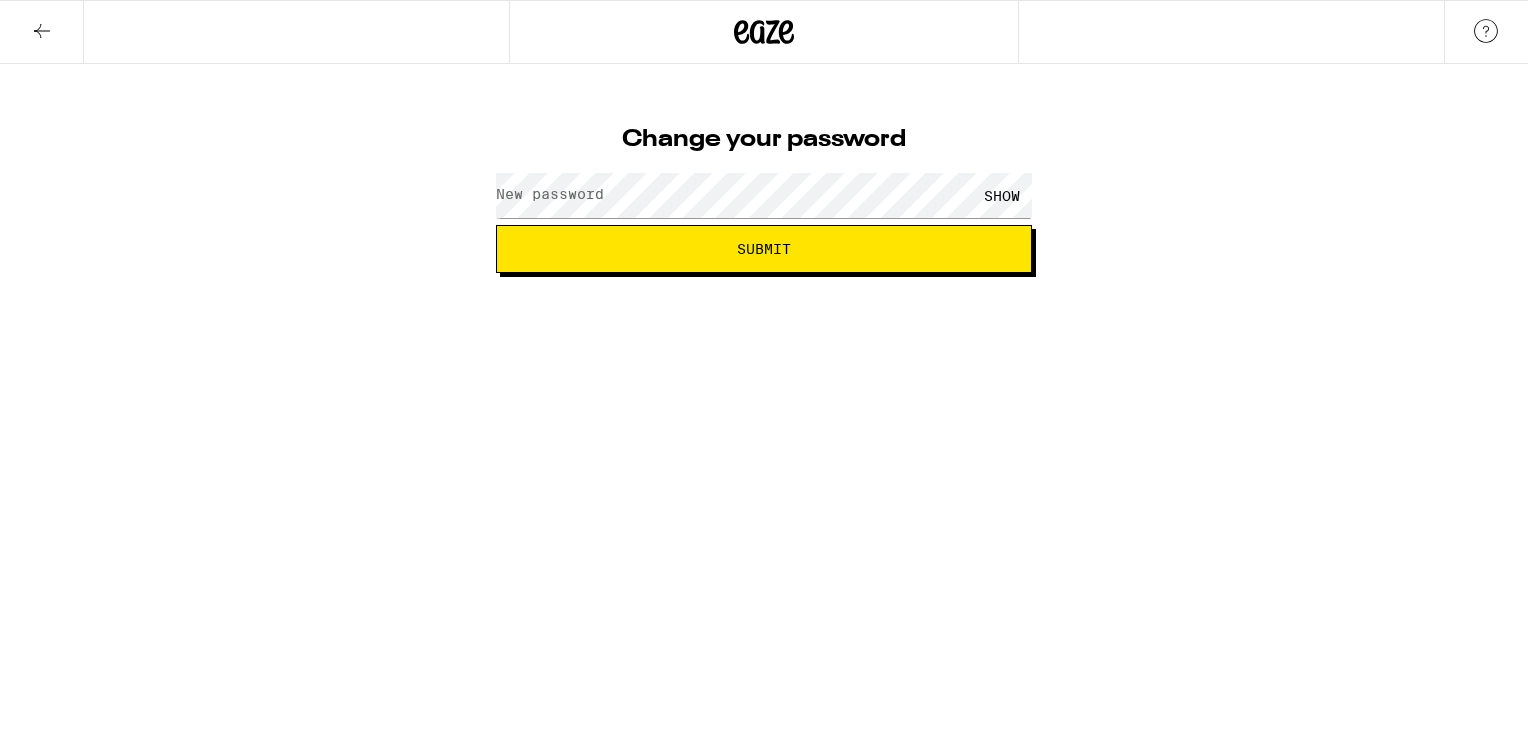 scroll, scrollTop: 0, scrollLeft: 0, axis: both 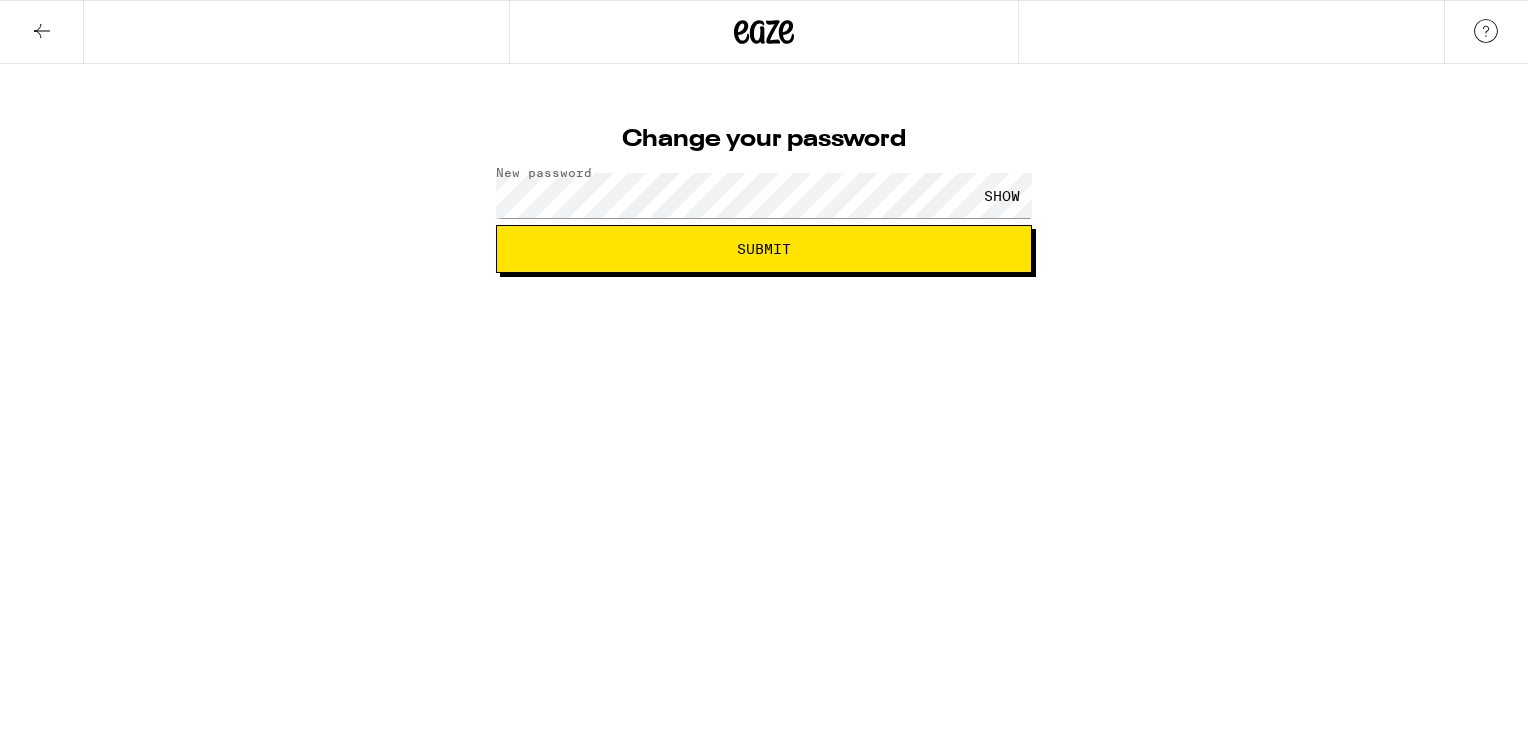 click on "Change your password New password SHOW Submit" at bounding box center [764, 136] 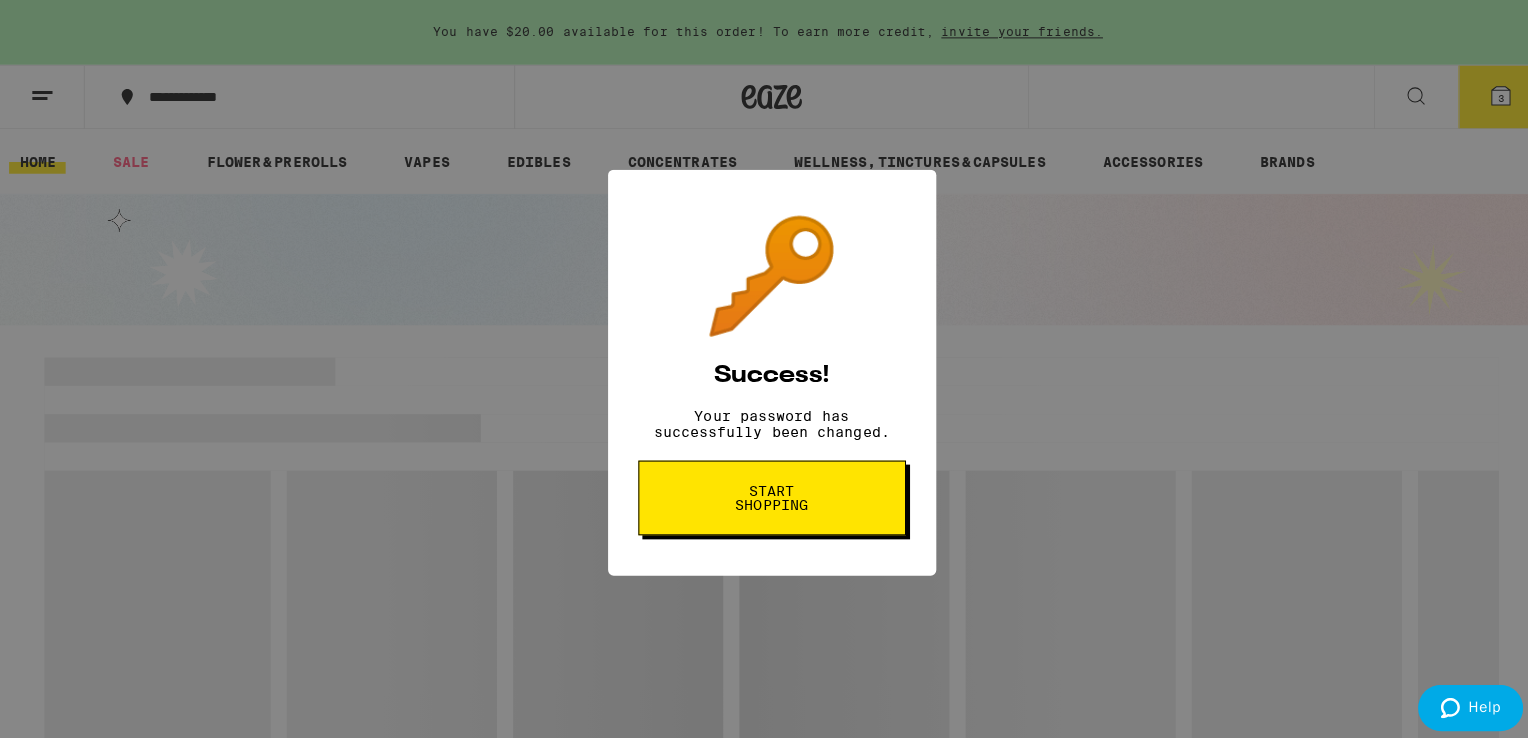 scroll, scrollTop: 0, scrollLeft: 0, axis: both 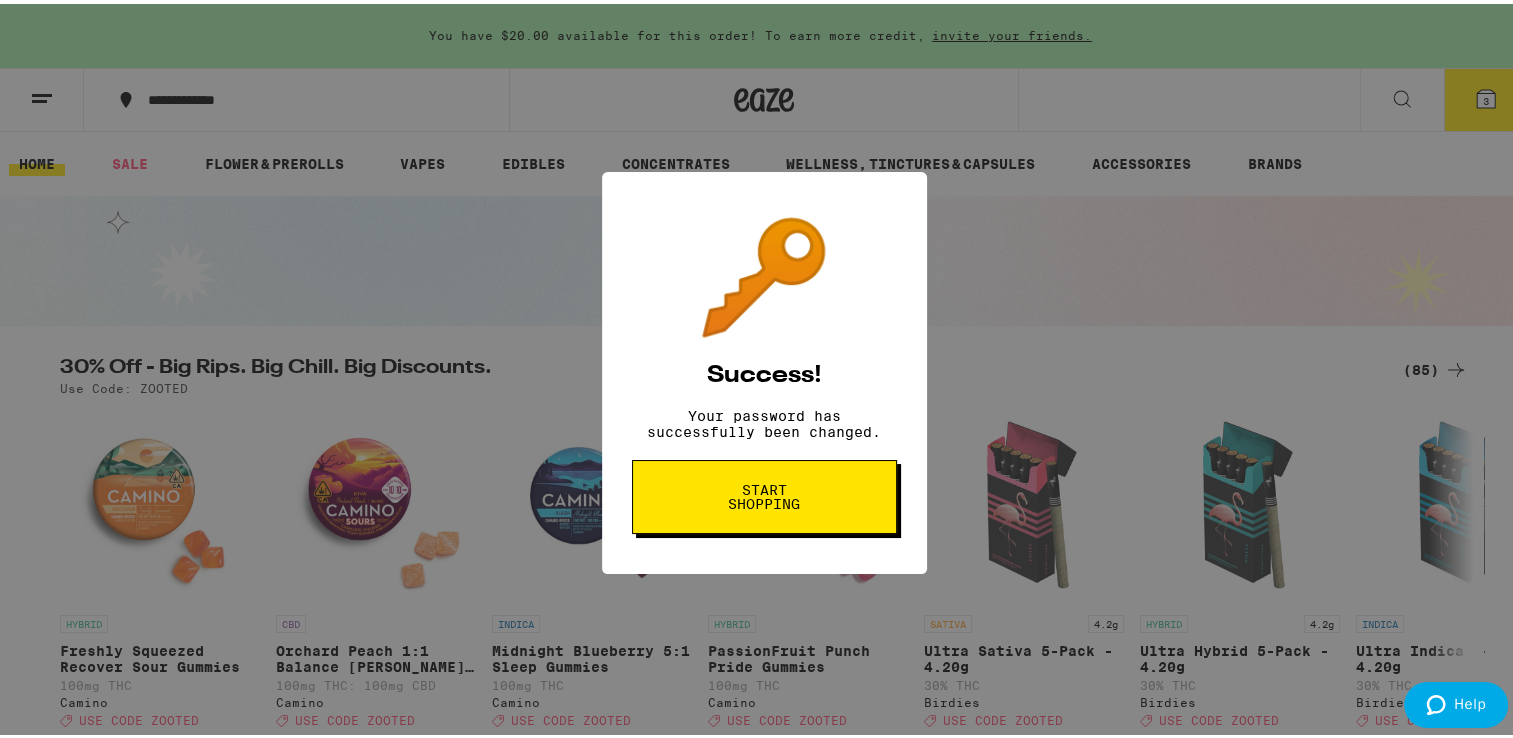 click on "Start shopping" at bounding box center (764, 493) 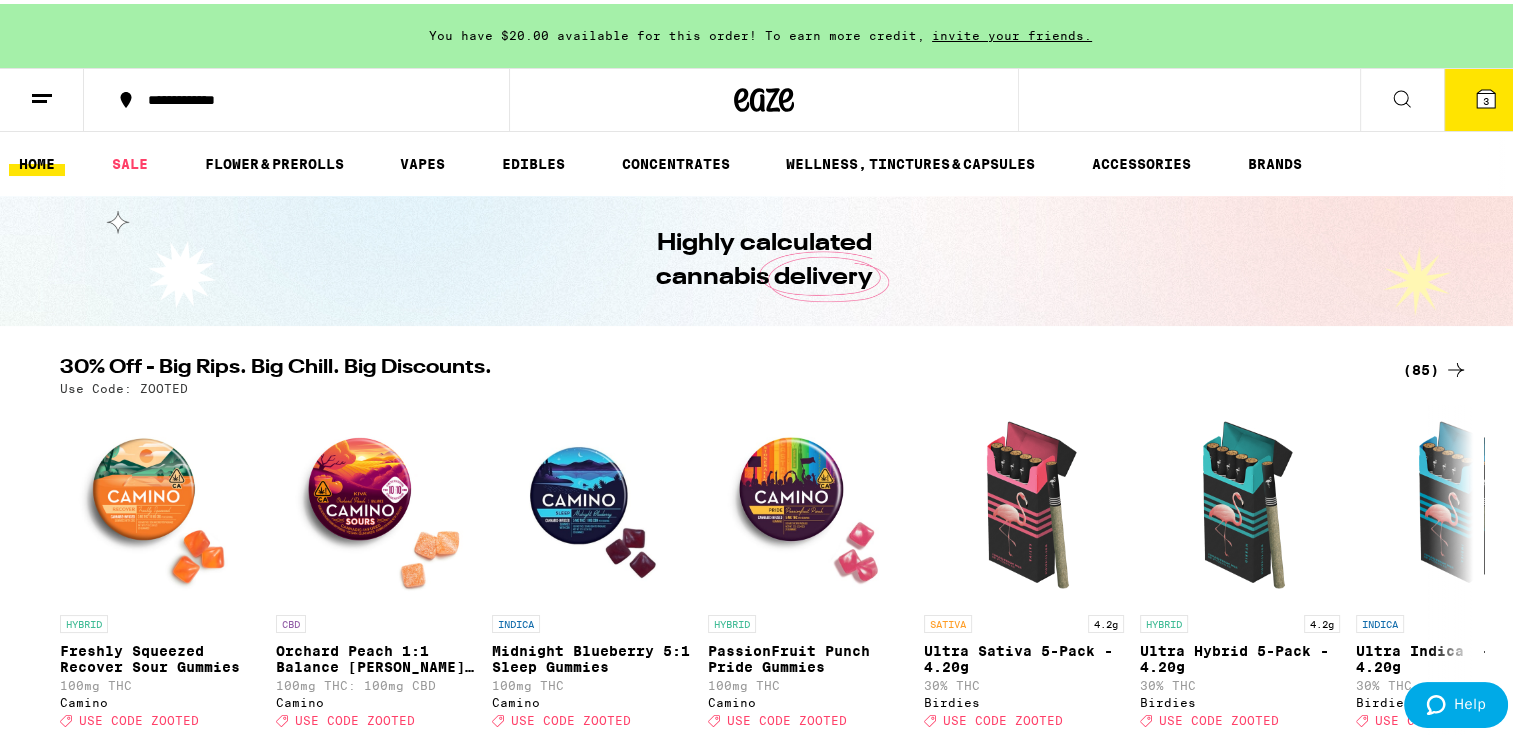 click on "3" at bounding box center (1486, 97) 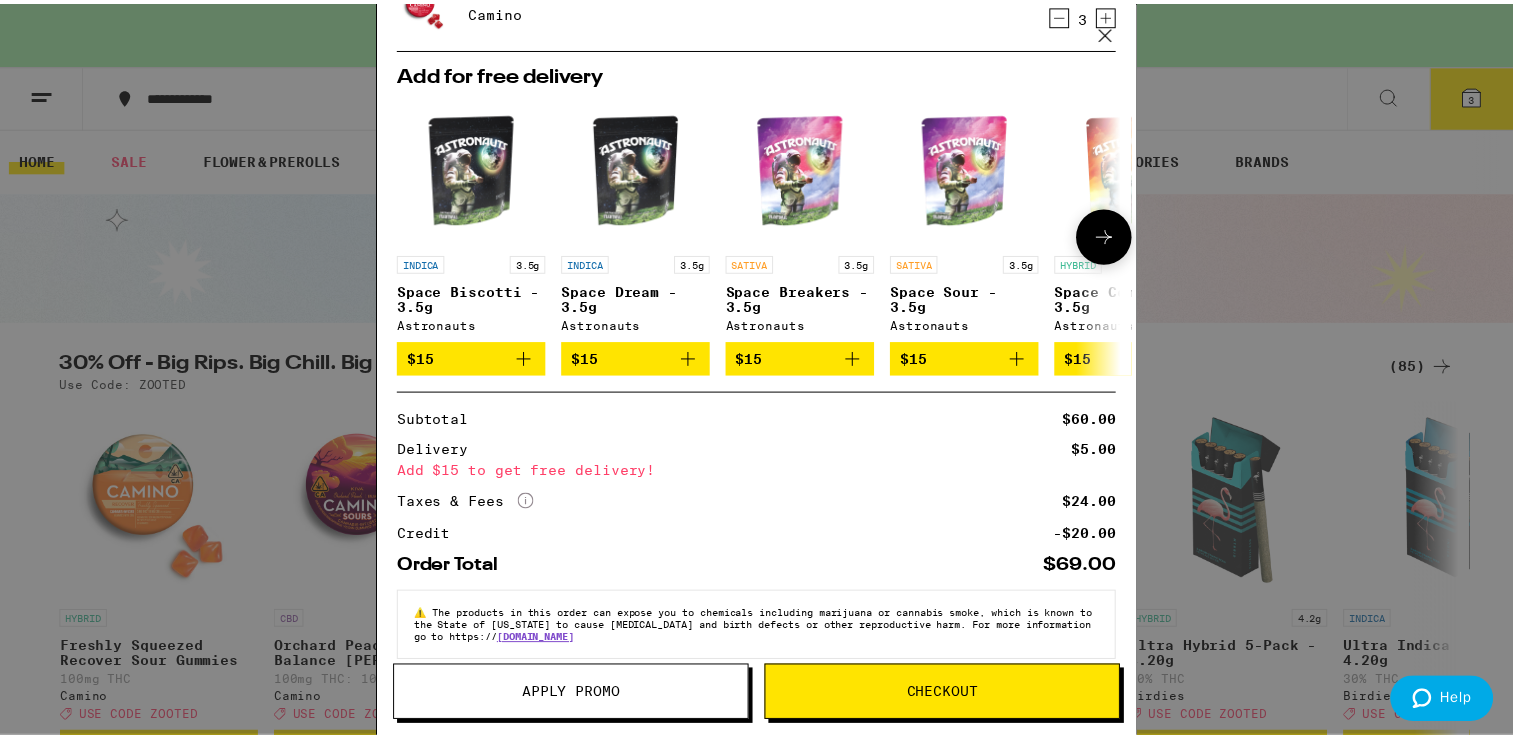 scroll, scrollTop: 188, scrollLeft: 0, axis: vertical 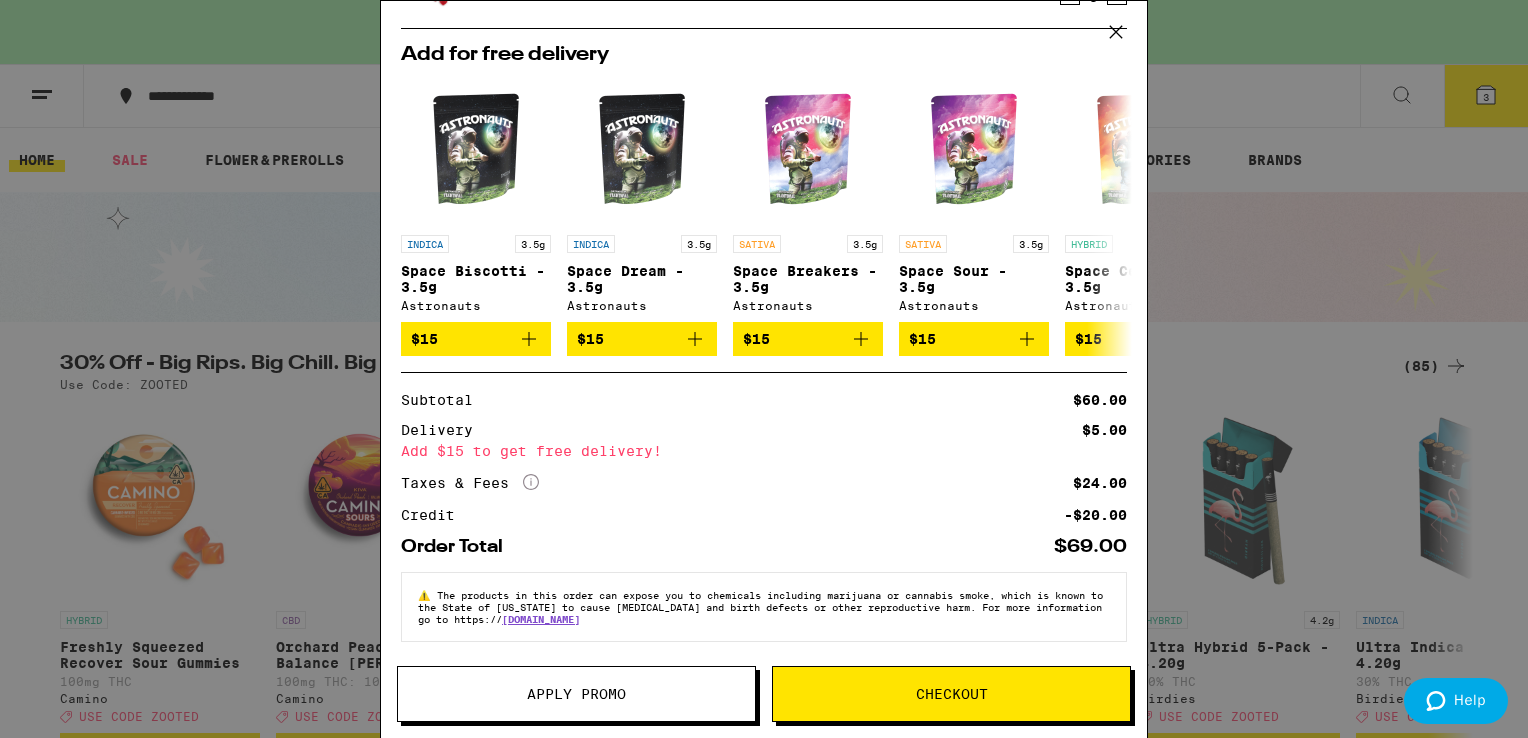 click on "Apply Promo" at bounding box center (576, 694) 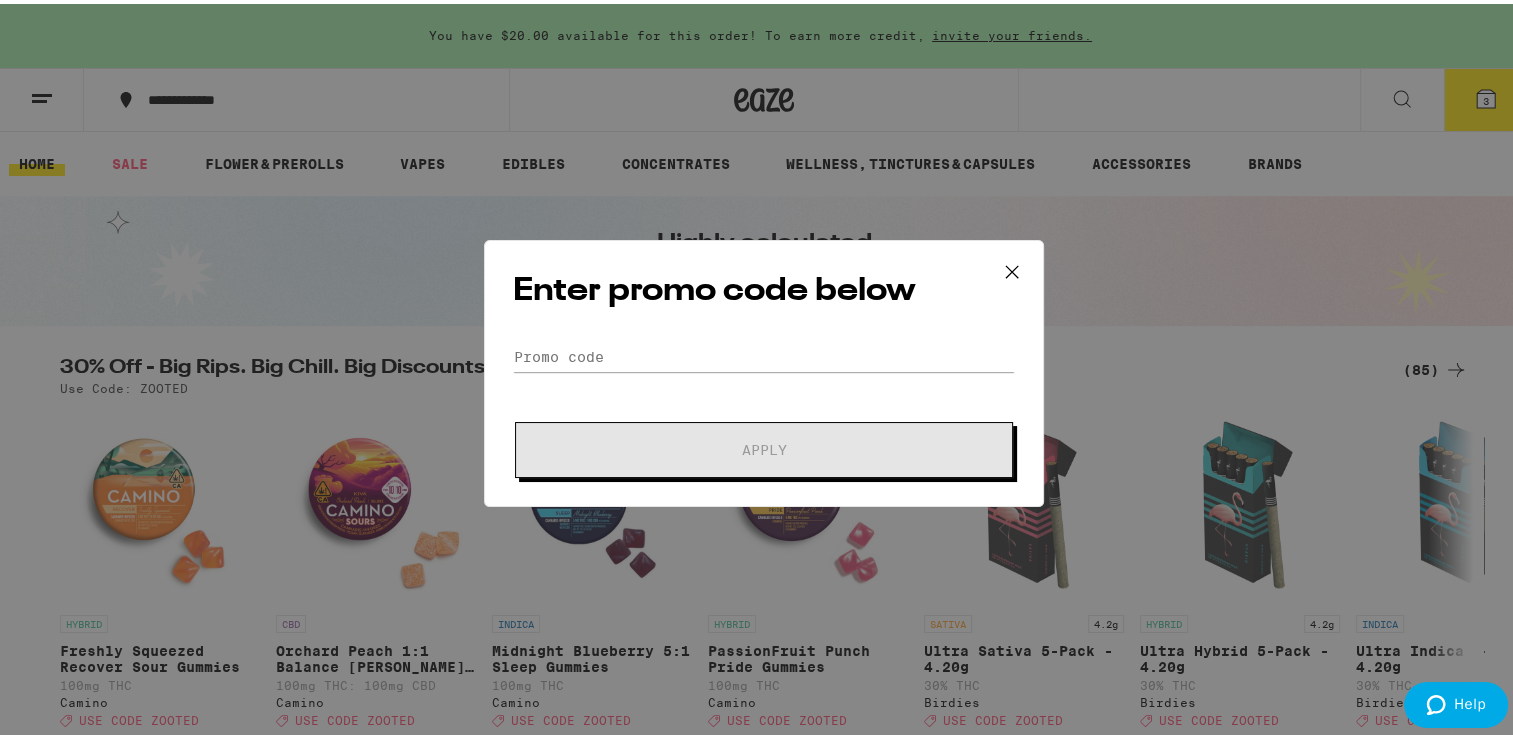 scroll, scrollTop: 0, scrollLeft: 0, axis: both 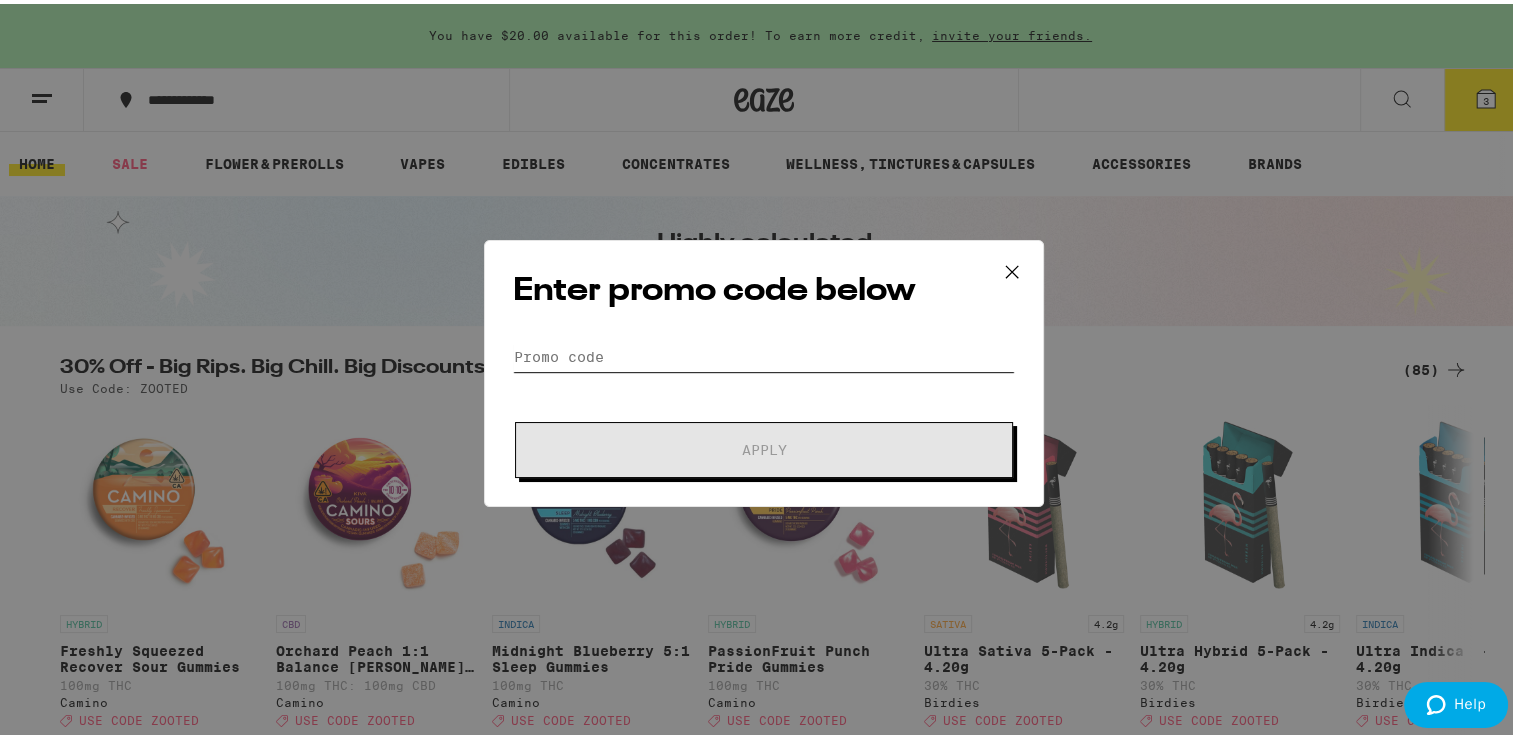click on "Promo Code" at bounding box center (764, 353) 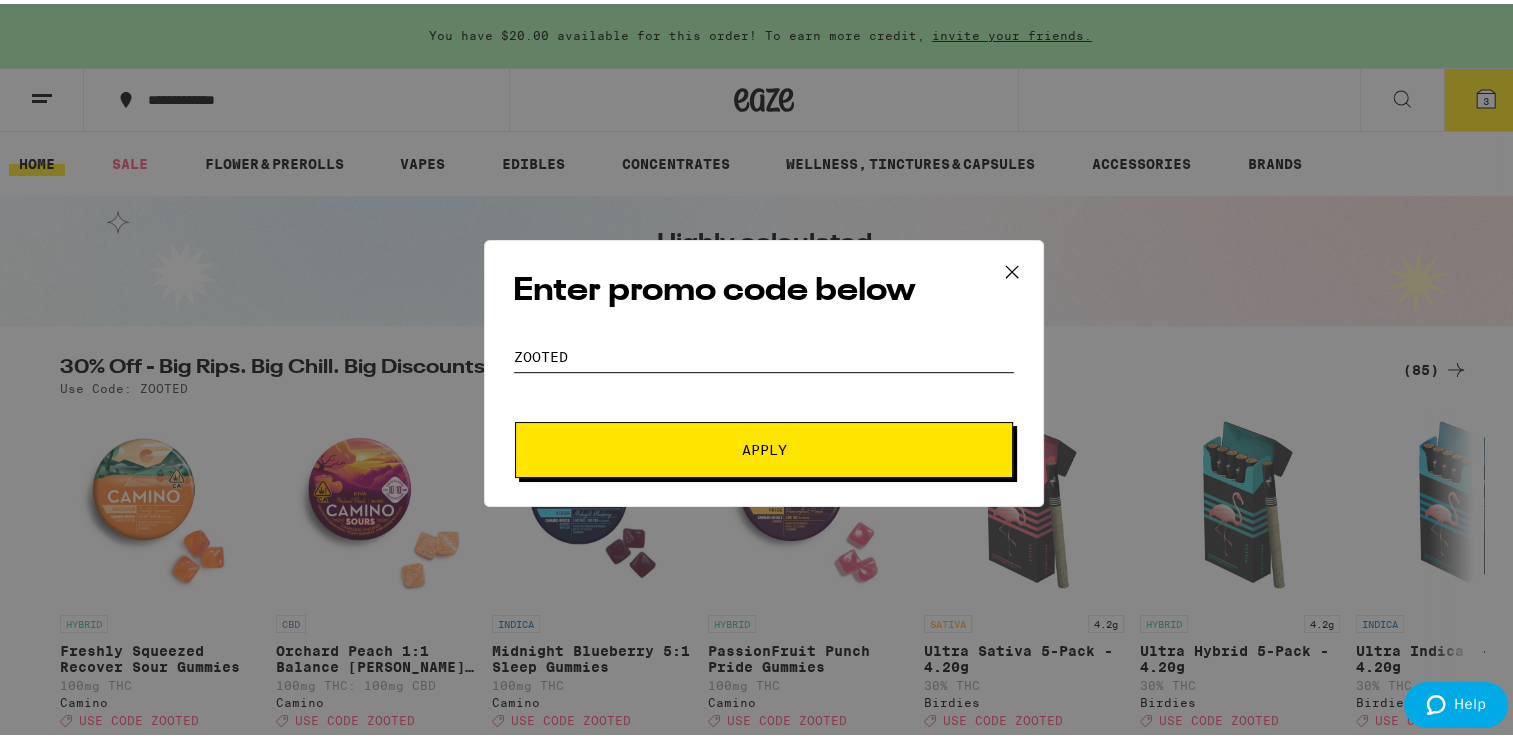 type on "zooted" 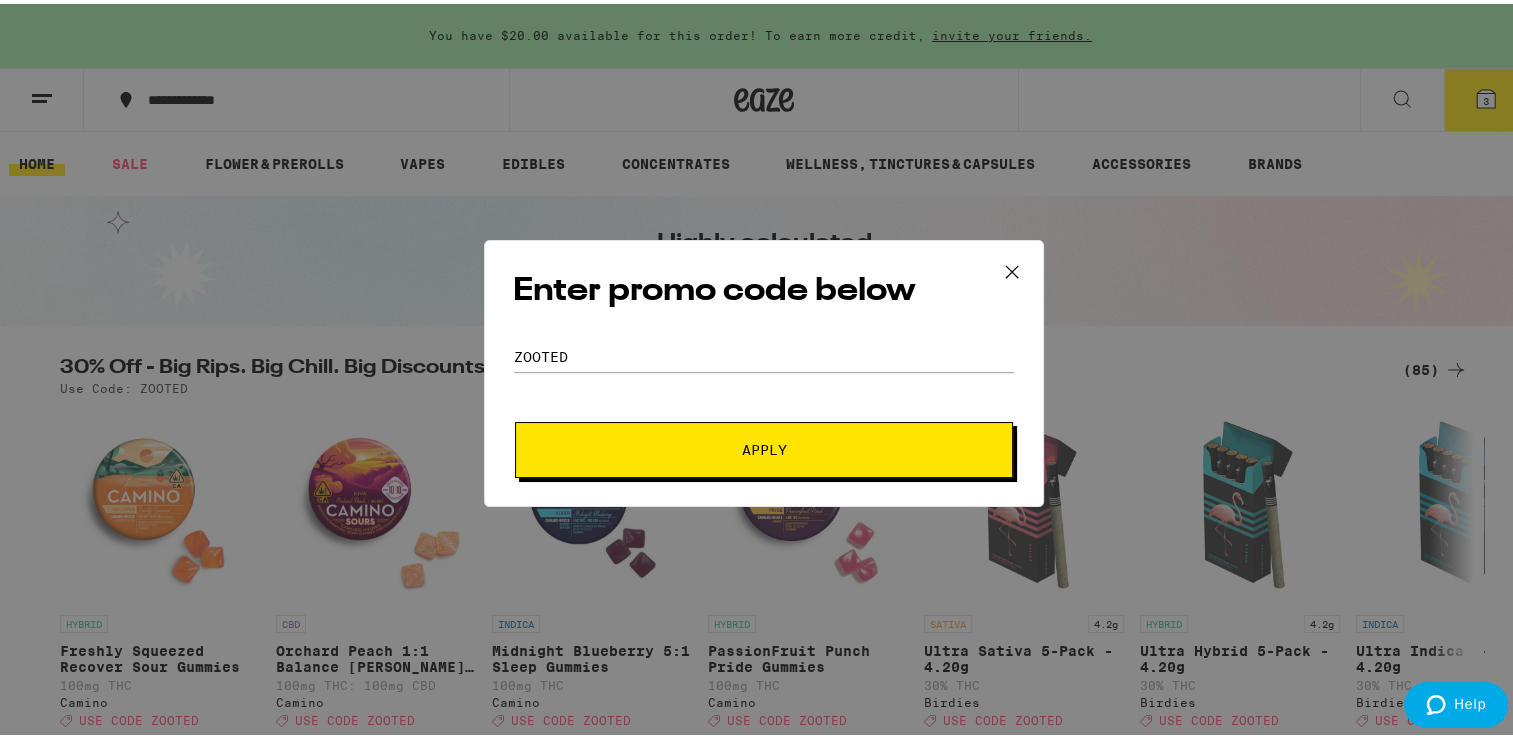 click on "Apply" at bounding box center [764, 446] 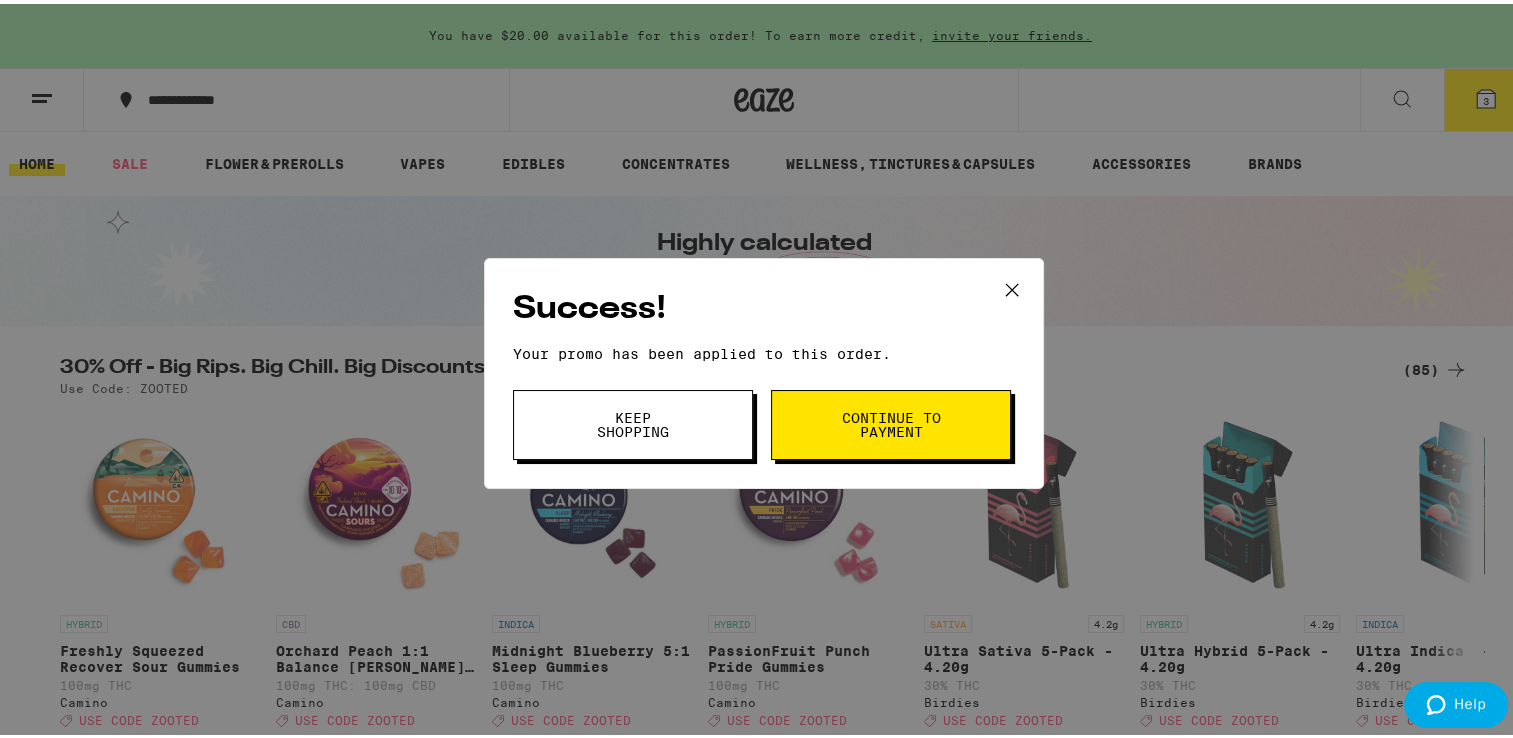 click on "Continue to payment" at bounding box center [891, 421] 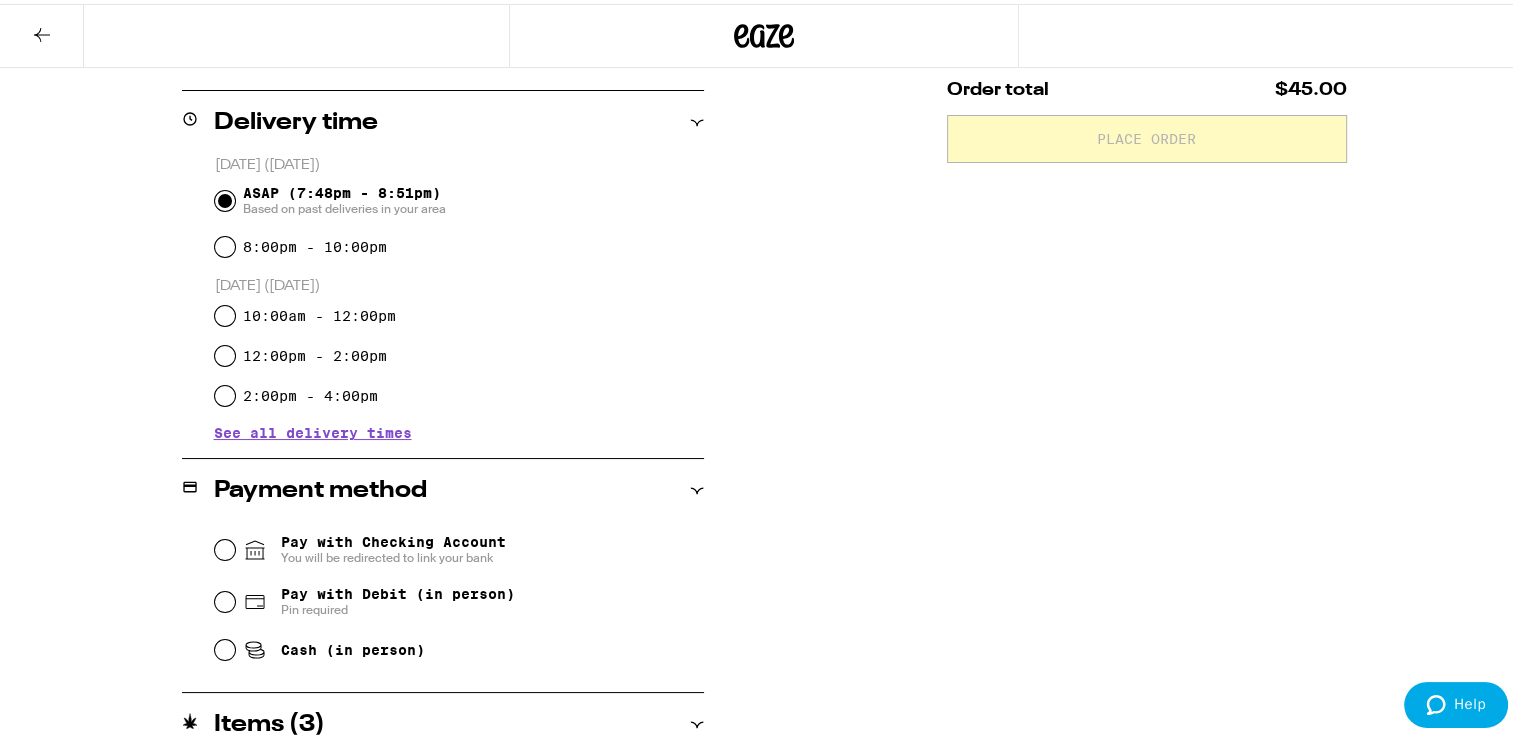 scroll, scrollTop: 556, scrollLeft: 0, axis: vertical 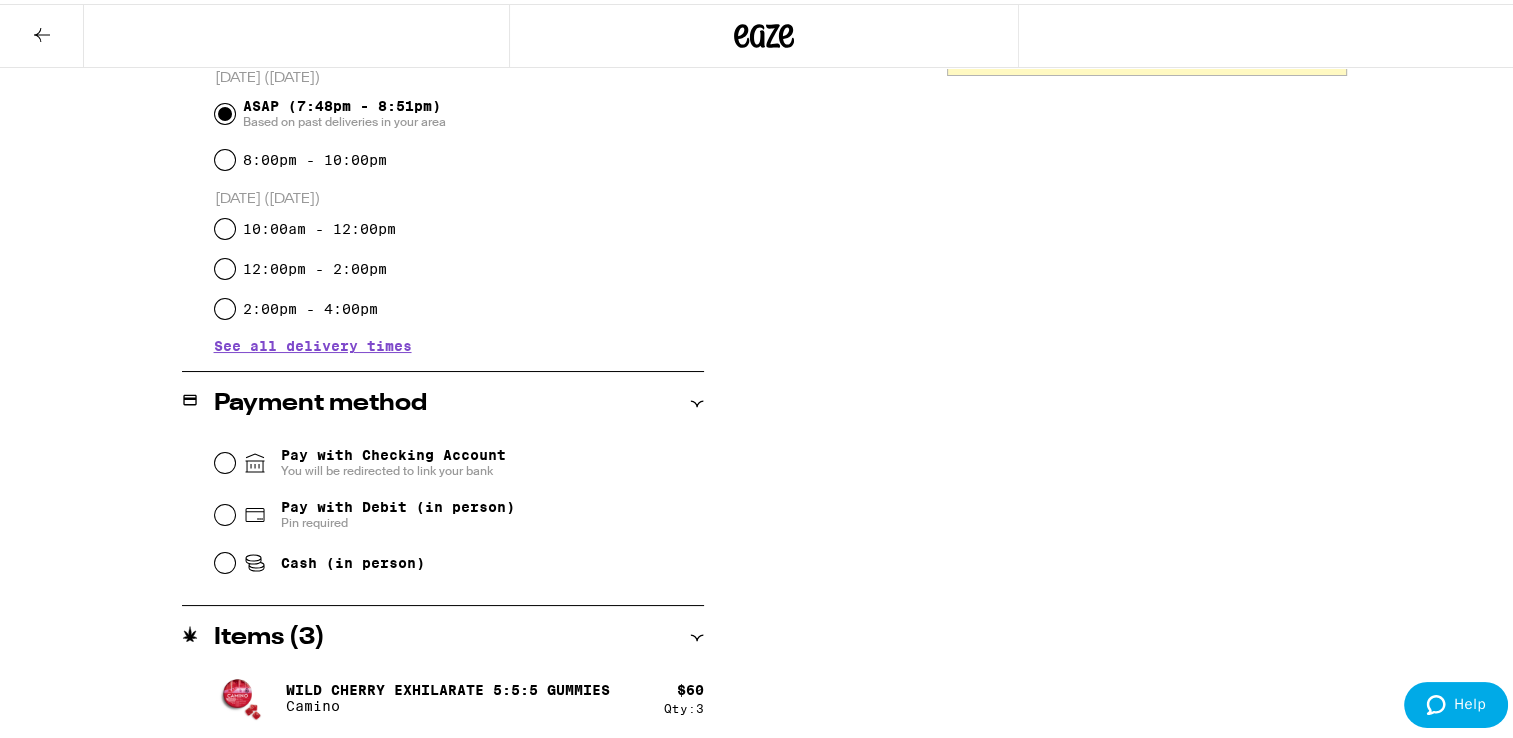 click on "Items ( 3 )" at bounding box center (443, 634) 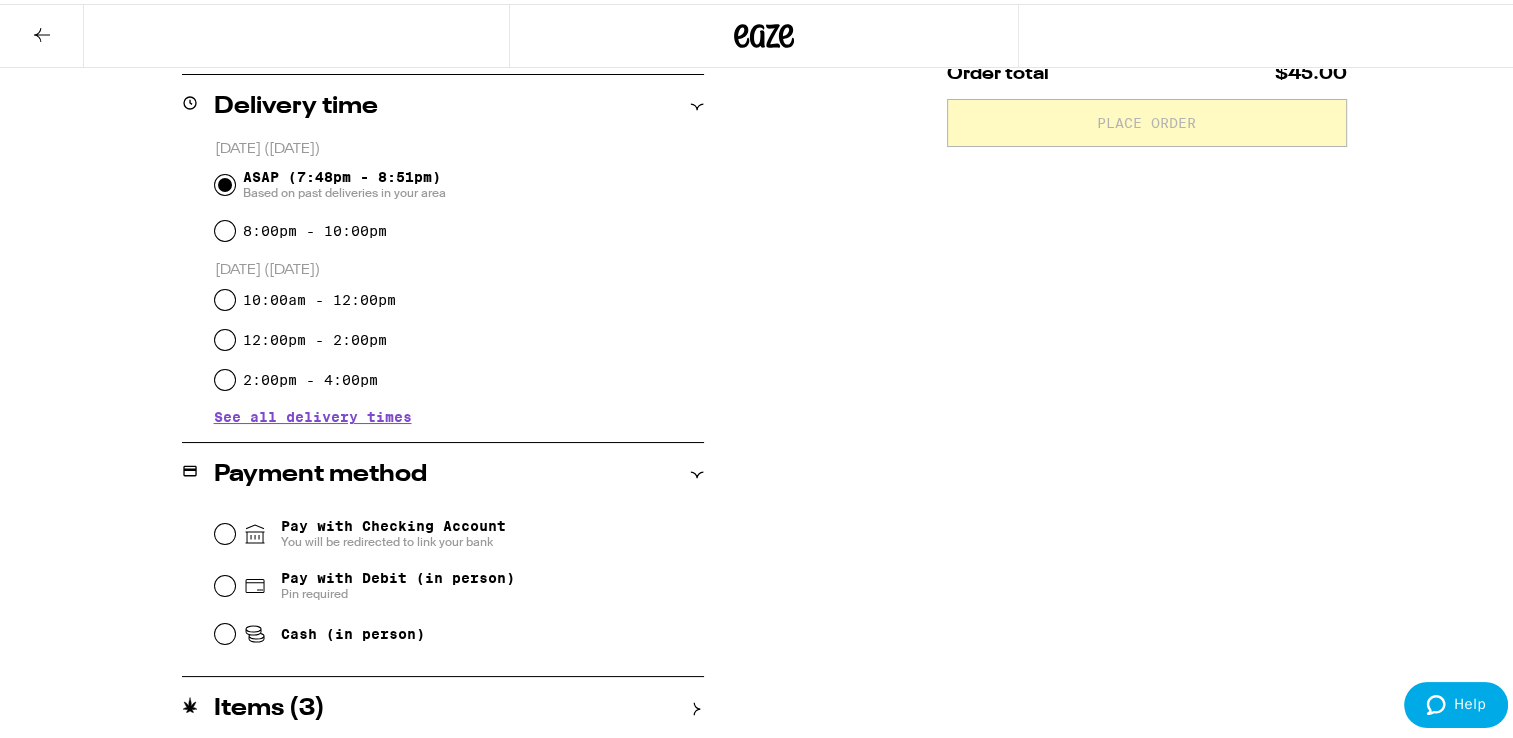 scroll, scrollTop: 484, scrollLeft: 0, axis: vertical 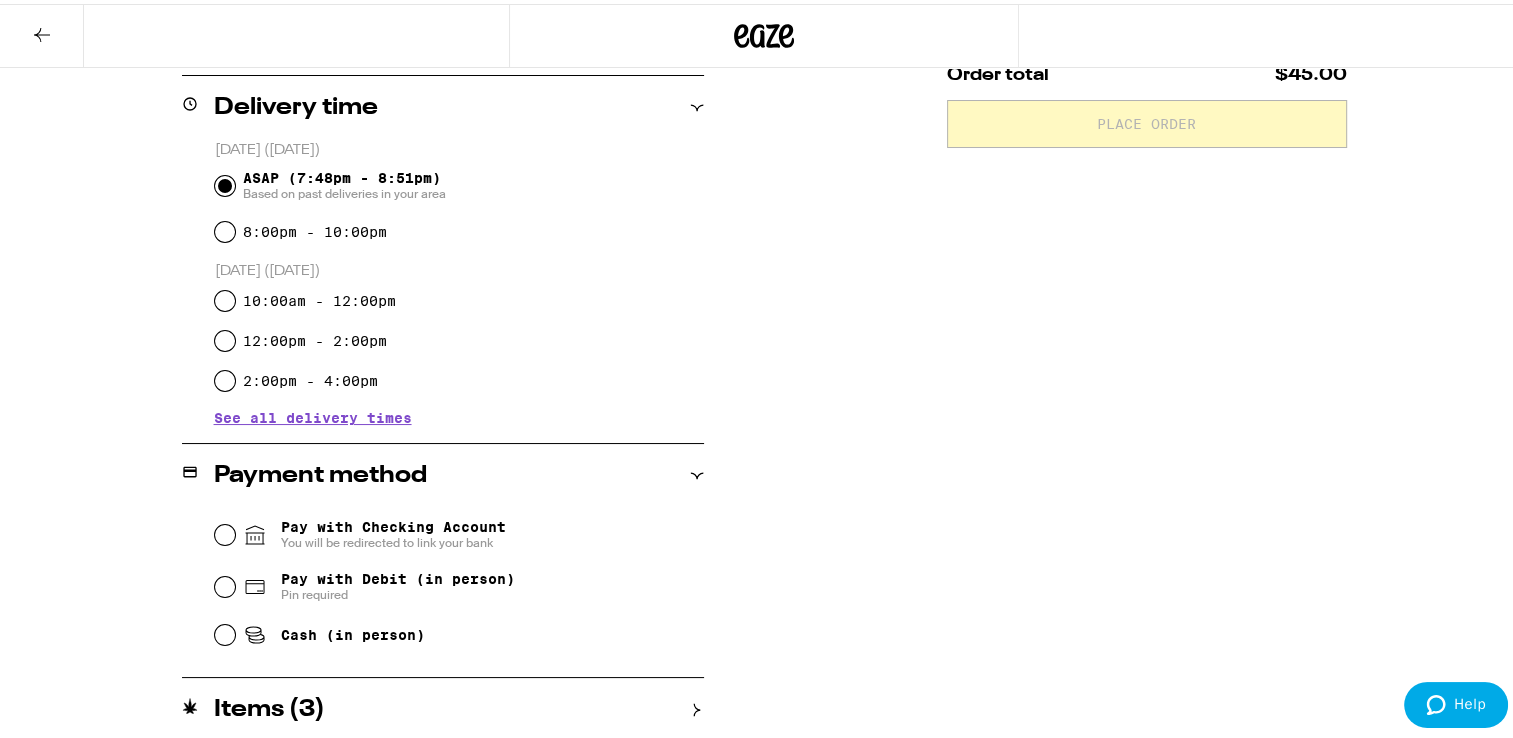 click on "Items ( 3 )" at bounding box center (443, 706) 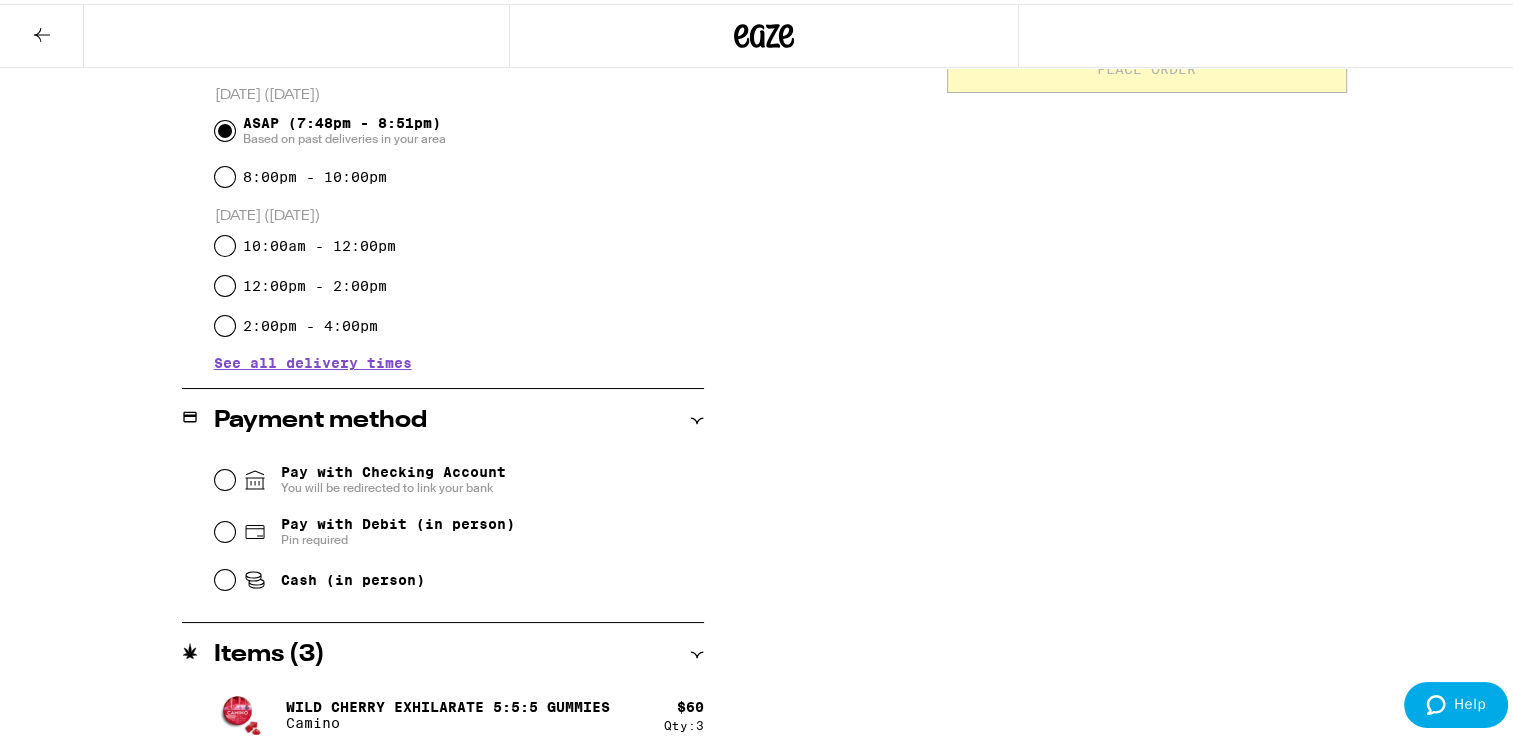 scroll, scrollTop: 556, scrollLeft: 0, axis: vertical 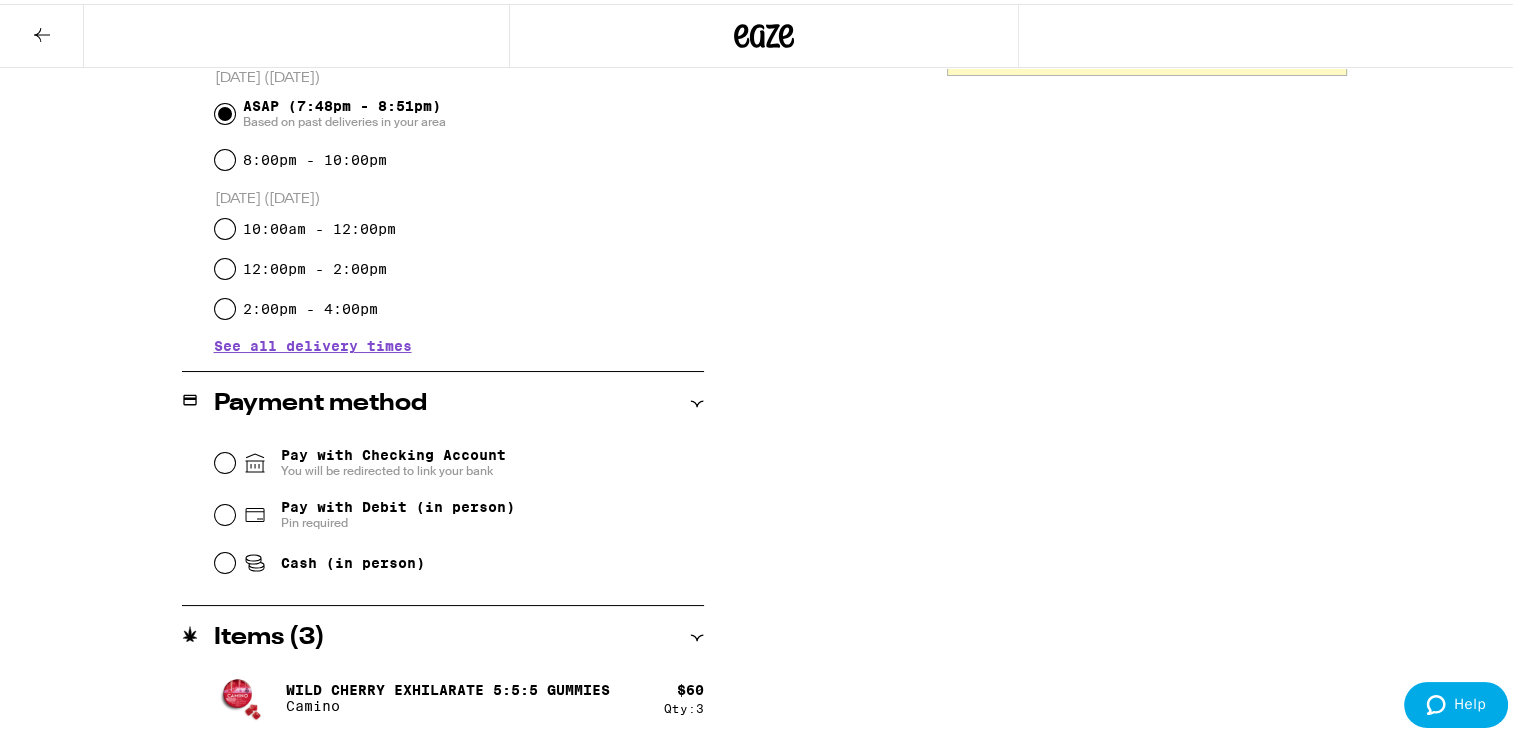 click on "Qty:  3" at bounding box center [684, 704] 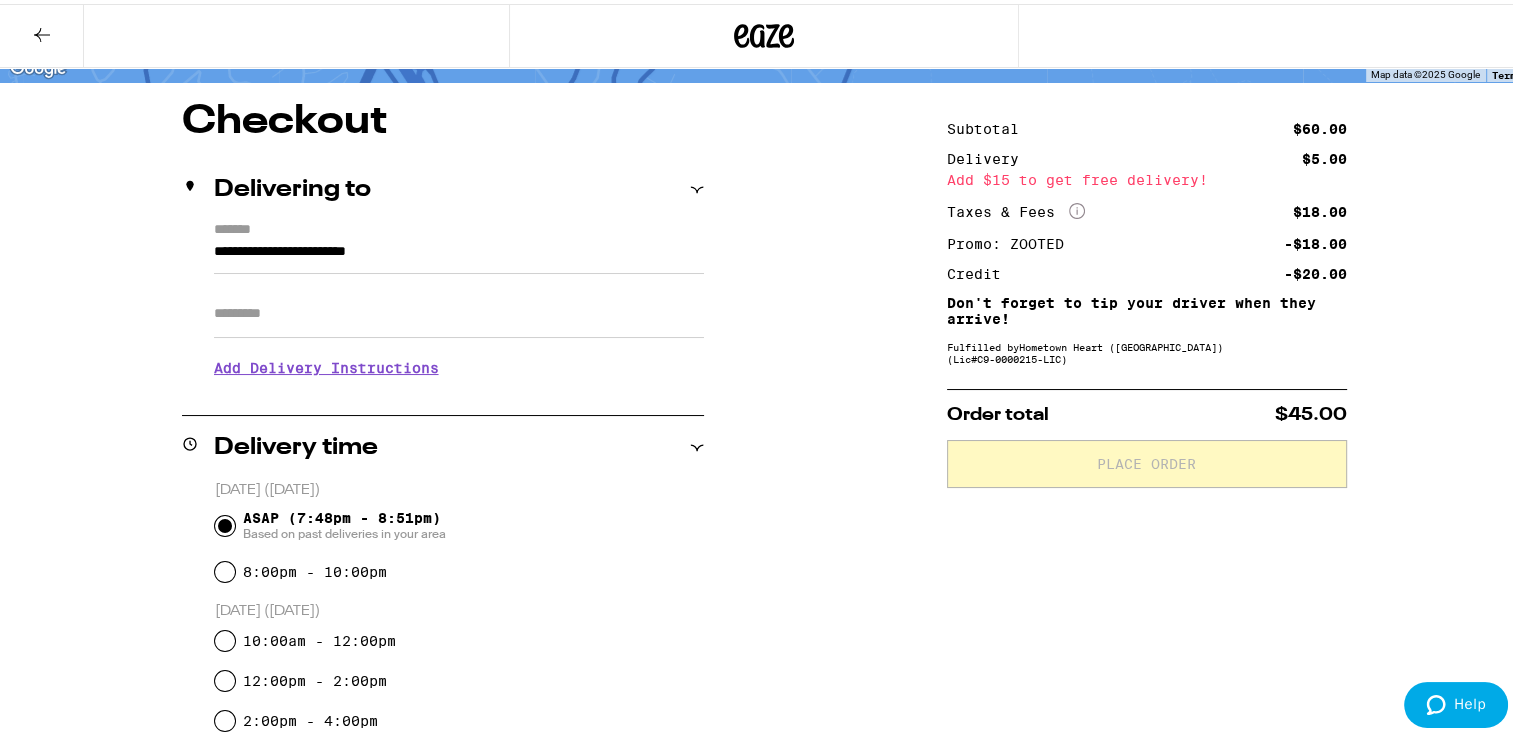 scroll, scrollTop: 0, scrollLeft: 0, axis: both 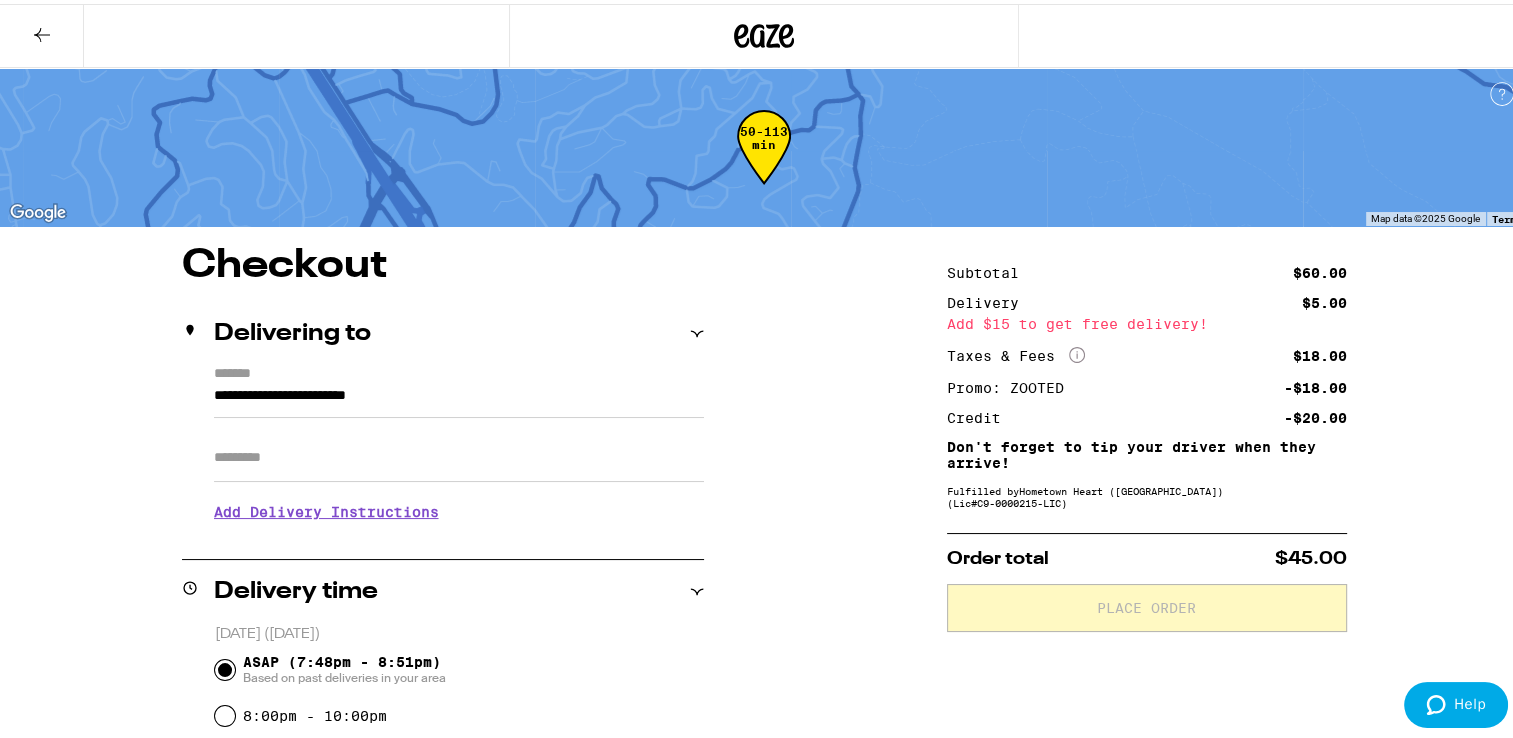 click 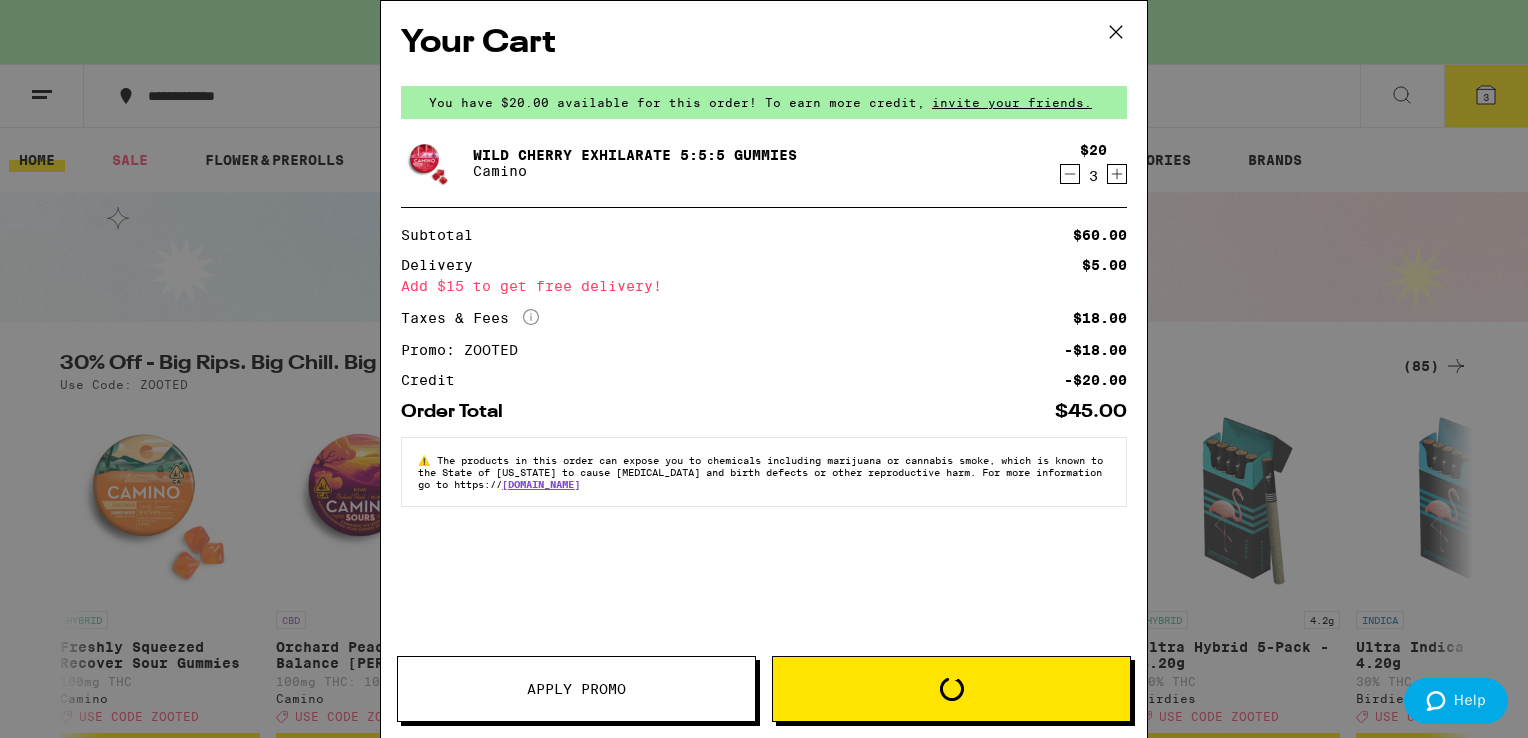 click 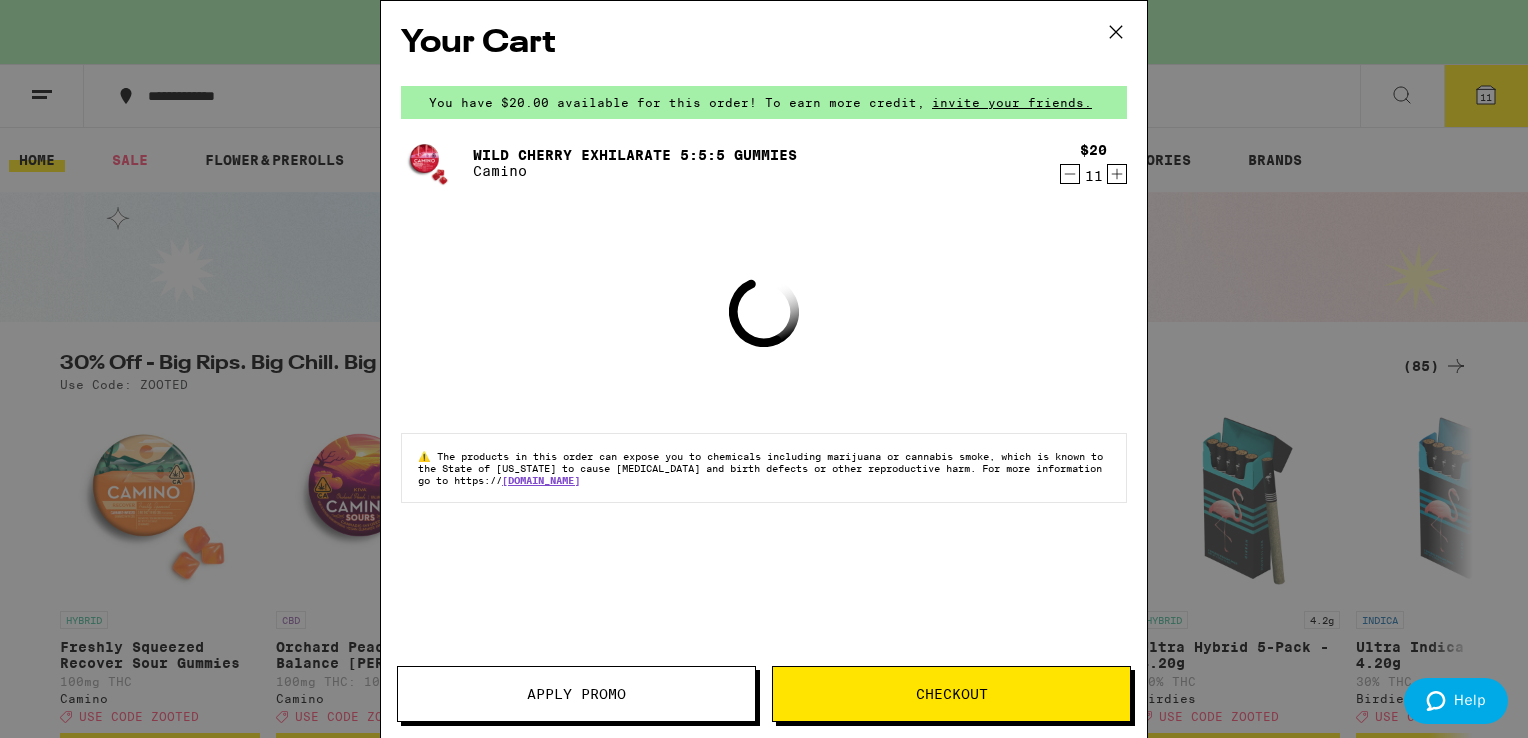 click 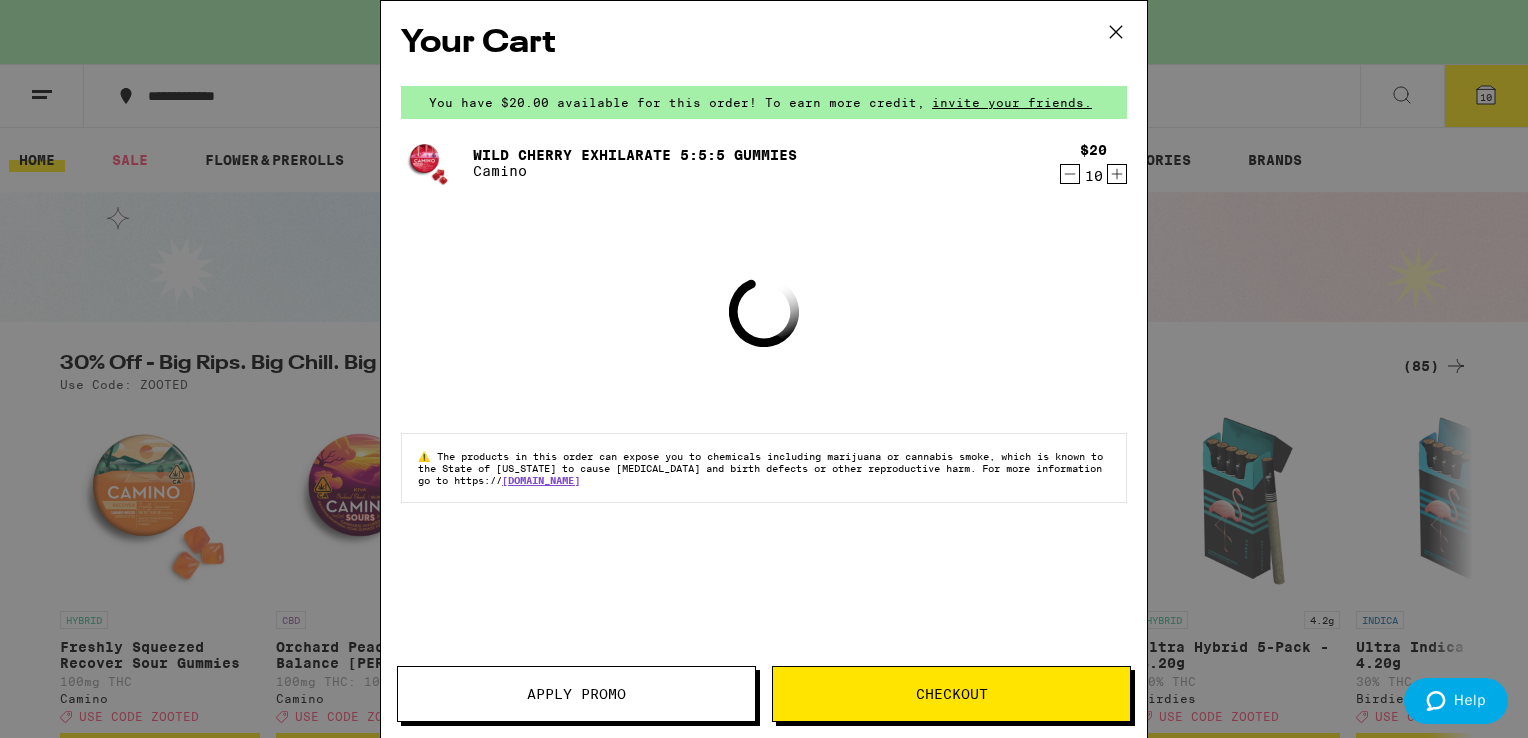 click 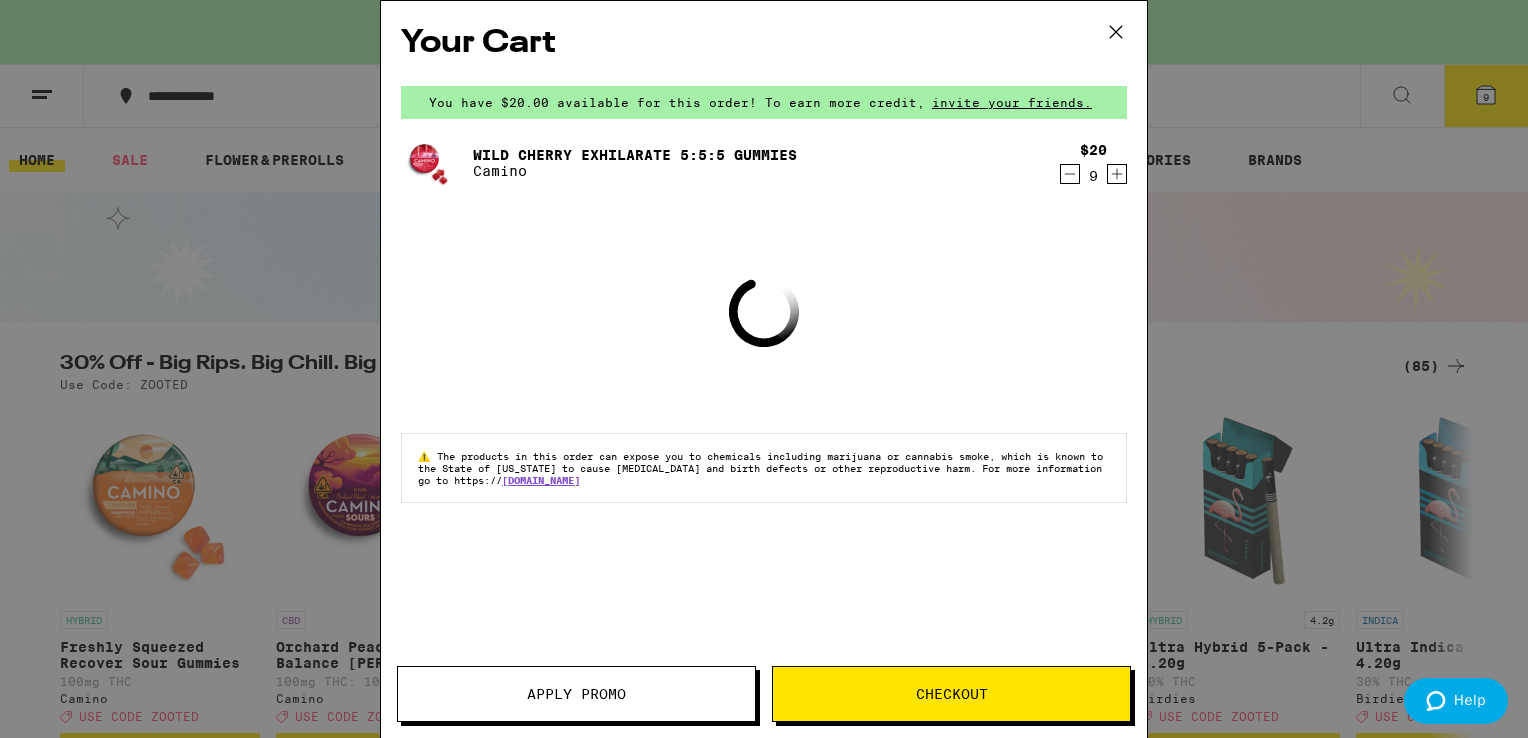 click 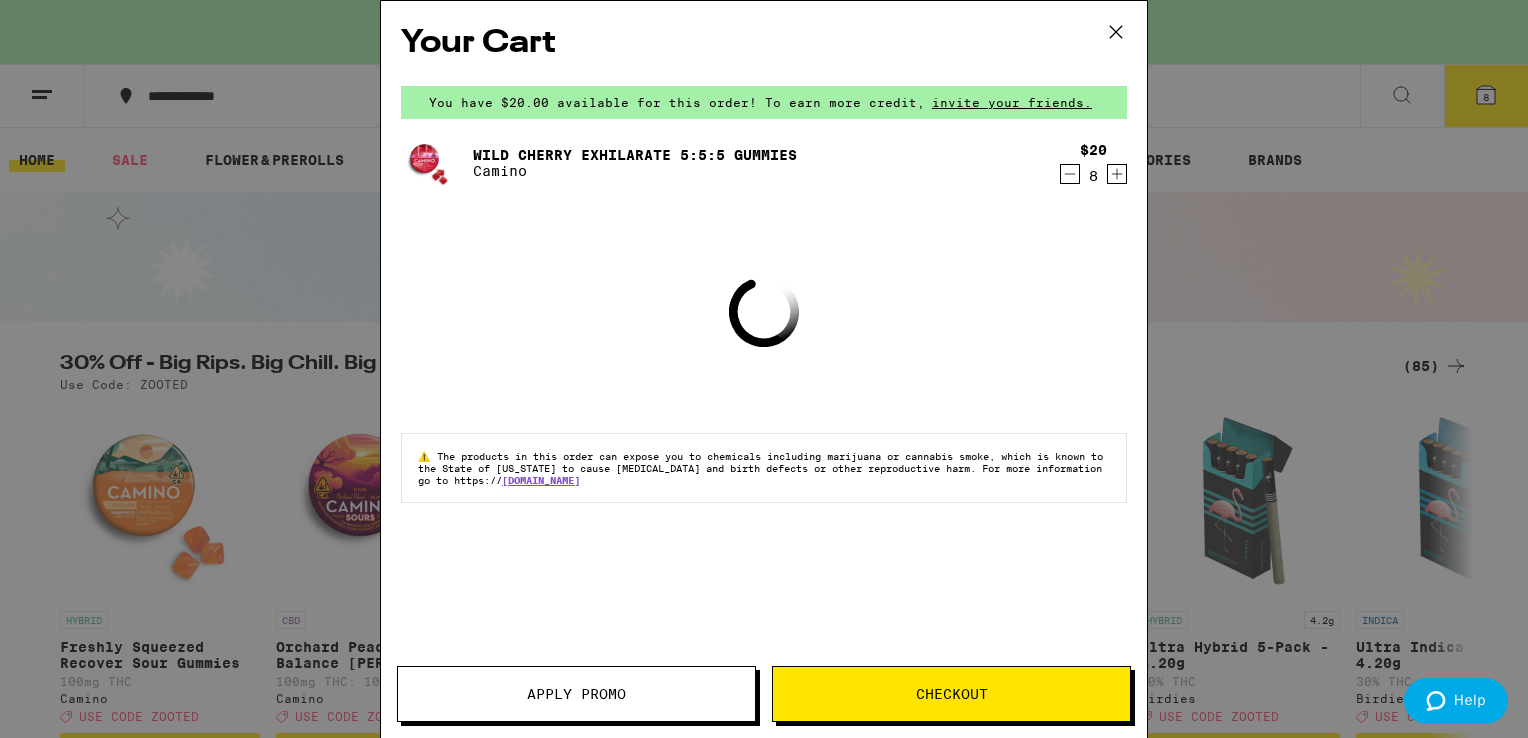click 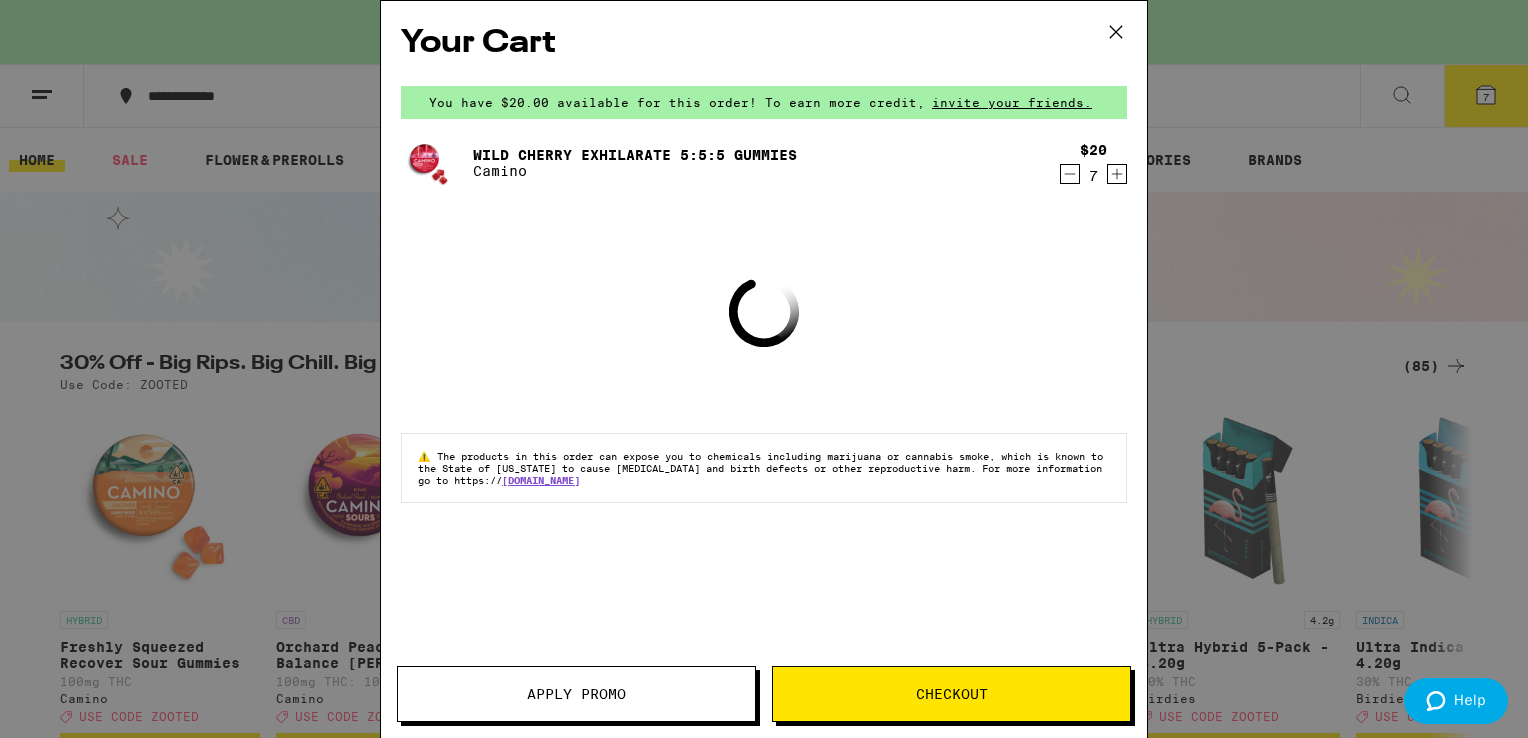 click 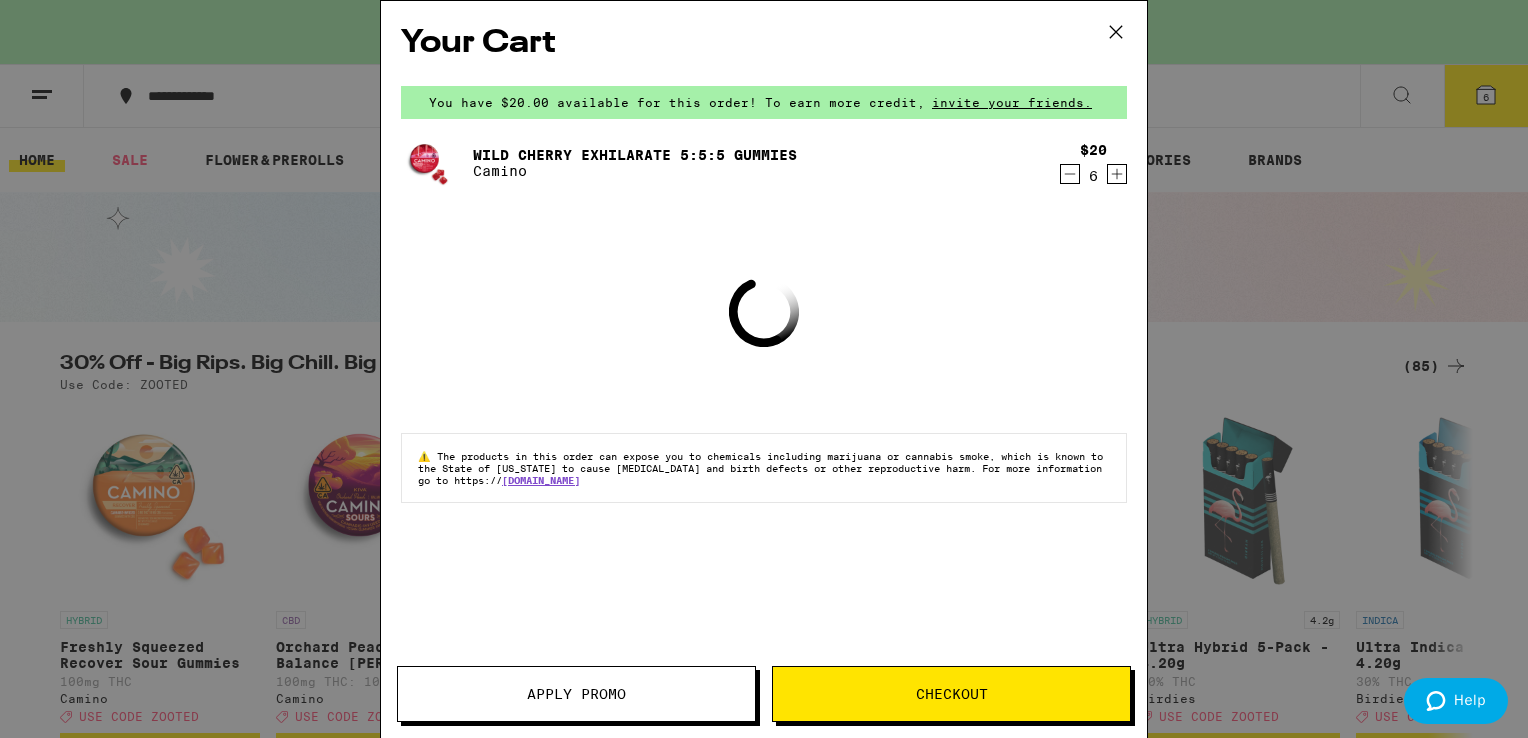 click 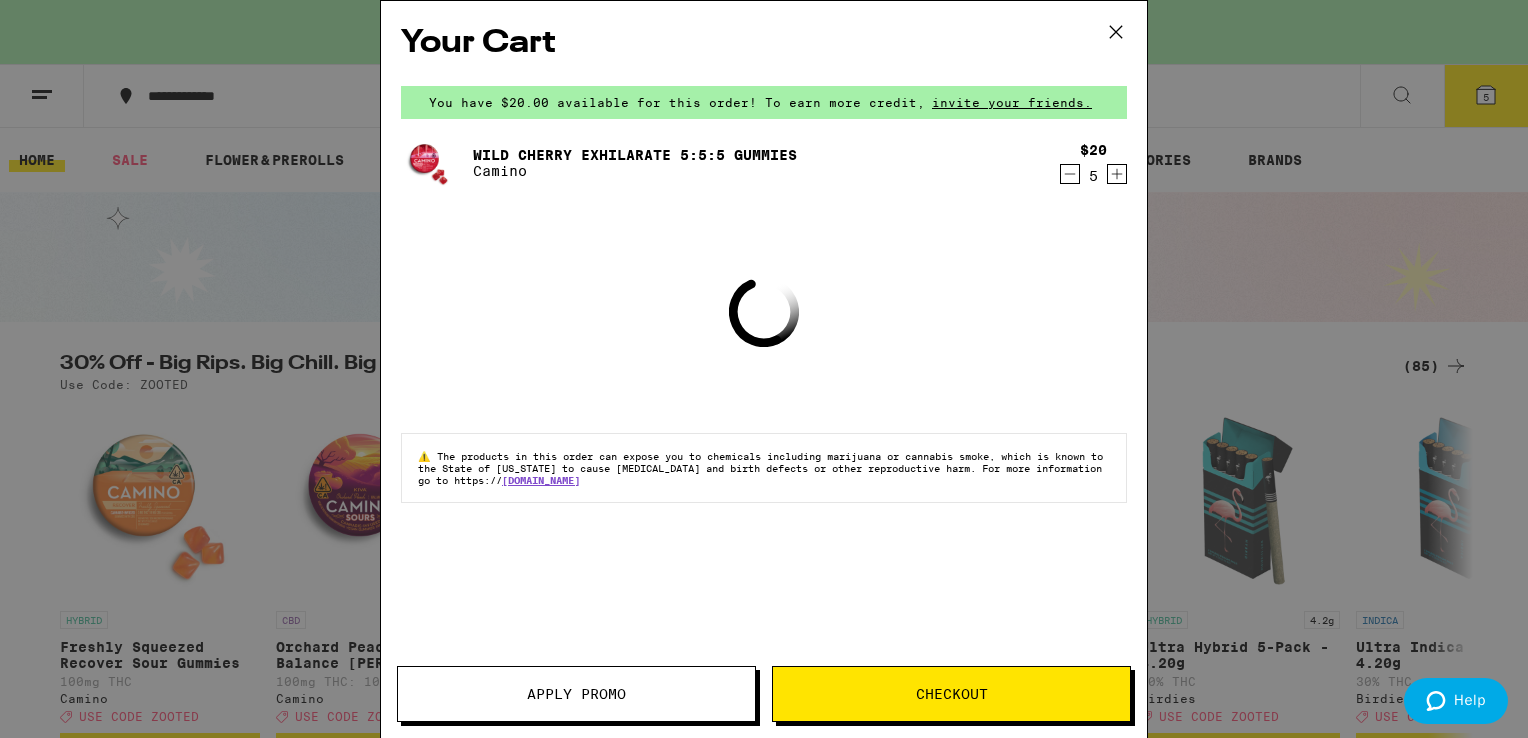 click 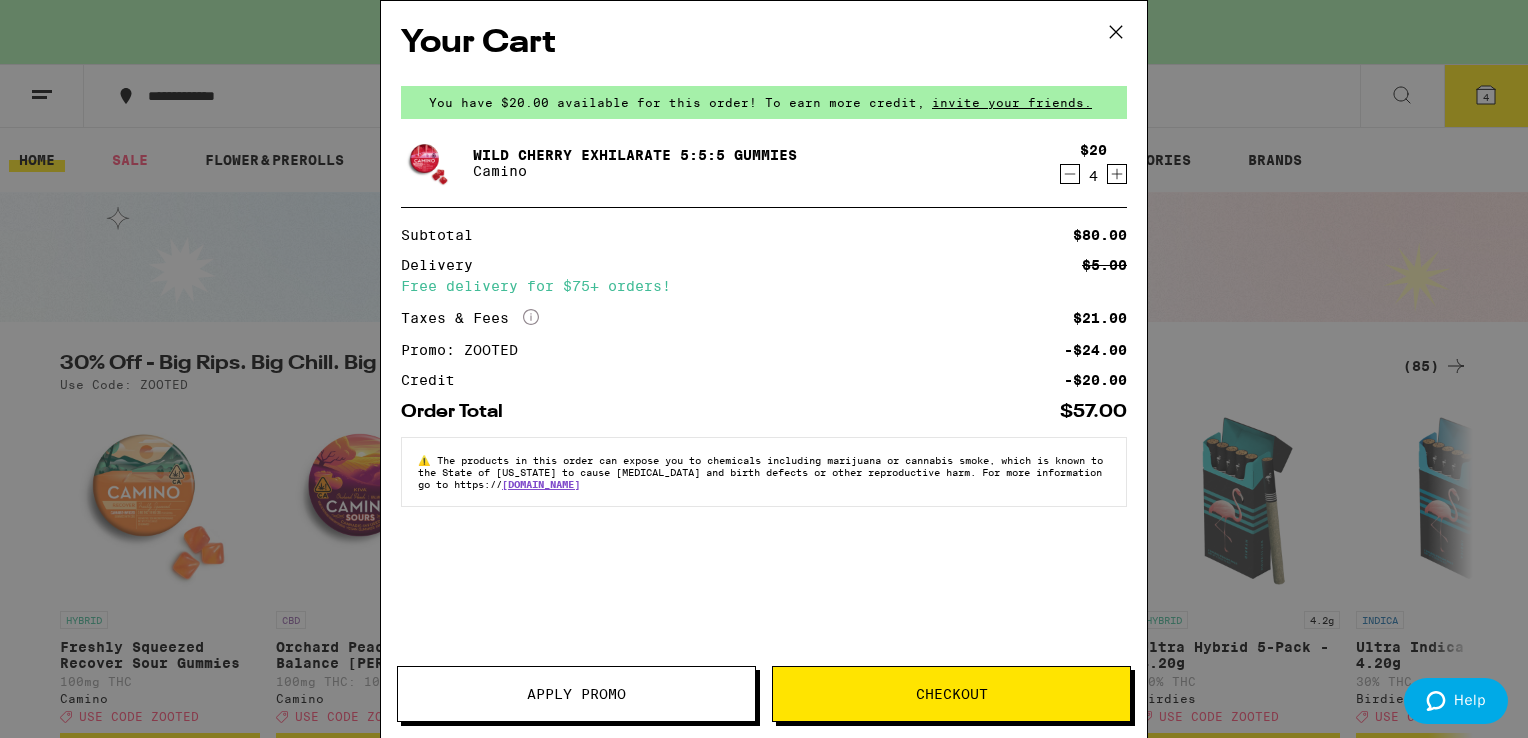 click 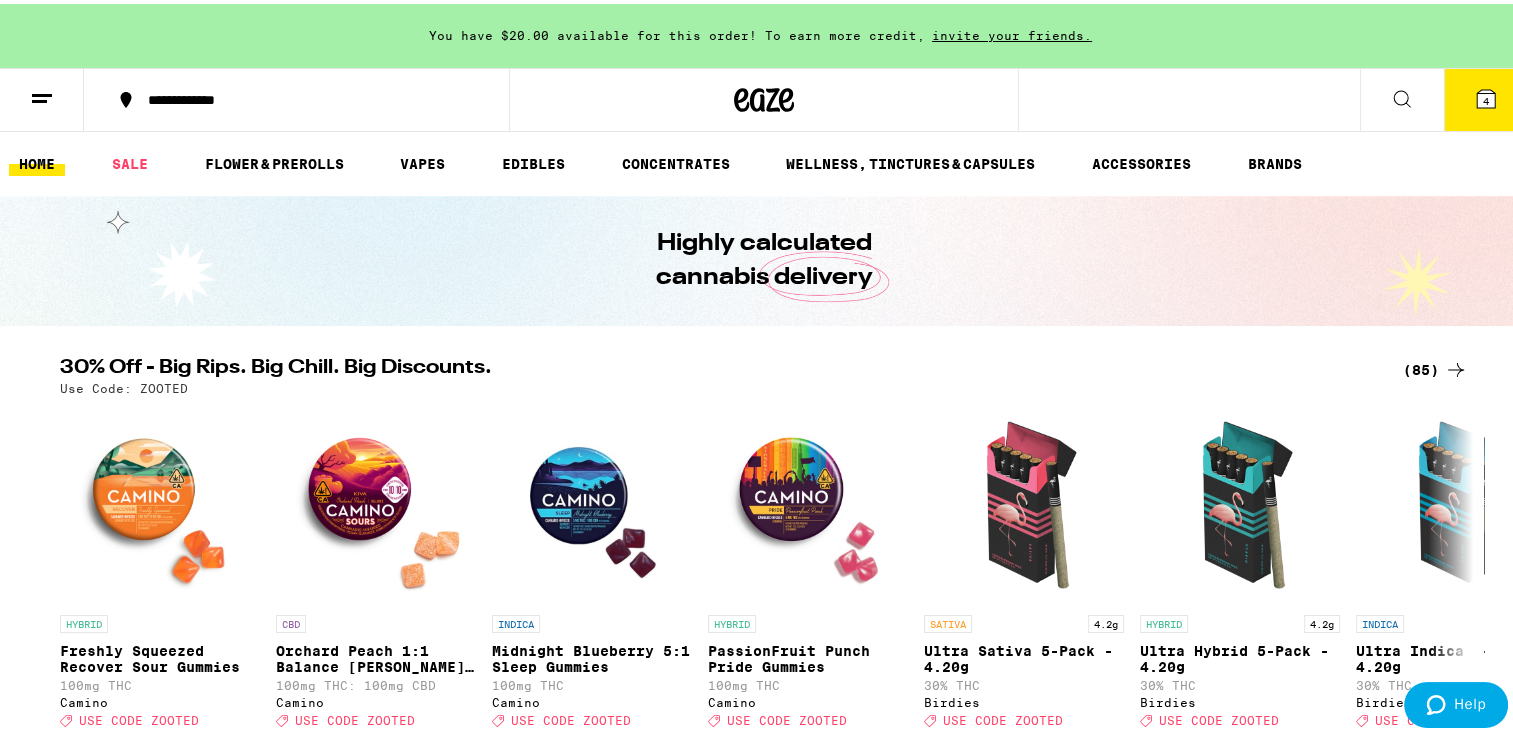 scroll, scrollTop: 0, scrollLeft: 0, axis: both 